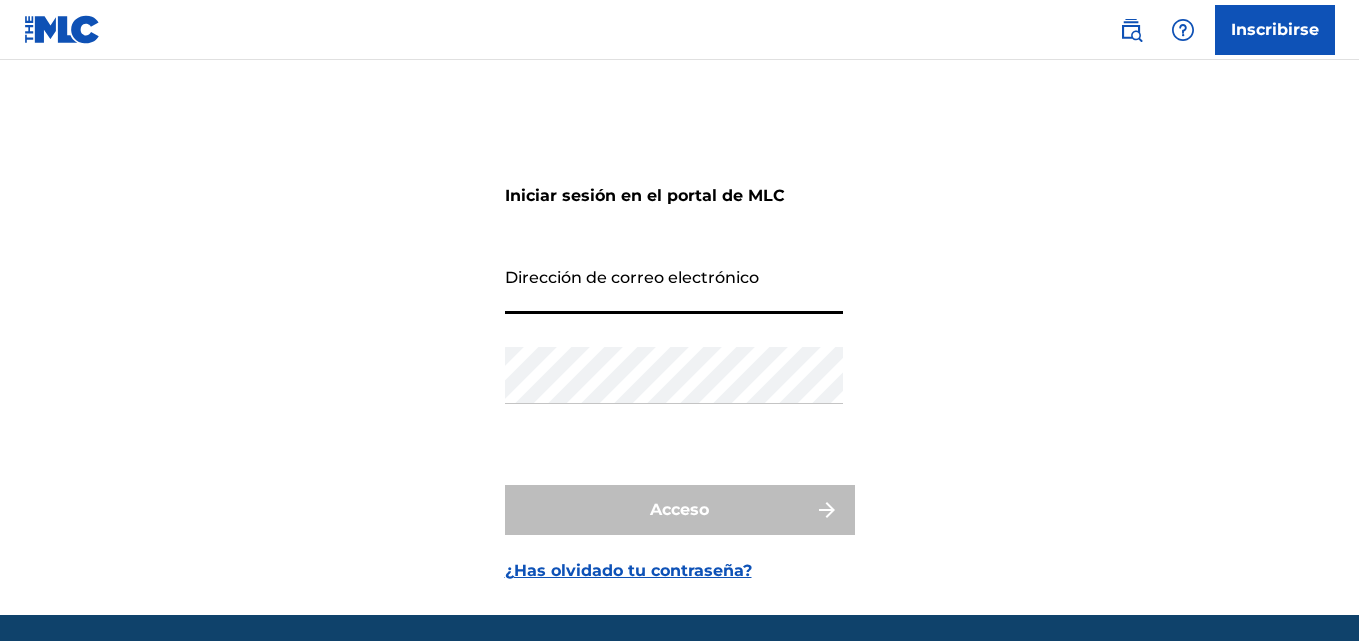 scroll, scrollTop: 0, scrollLeft: 0, axis: both 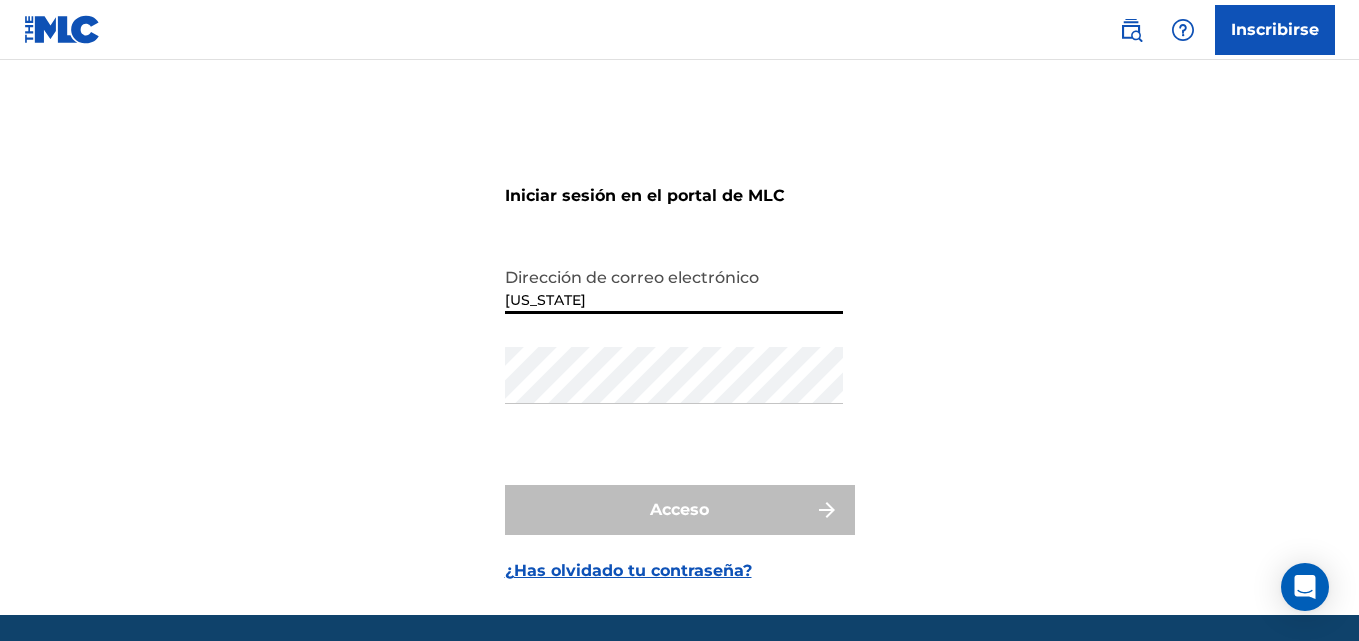 type on "[EMAIL_ADDRESS][DOMAIN_NAME]" 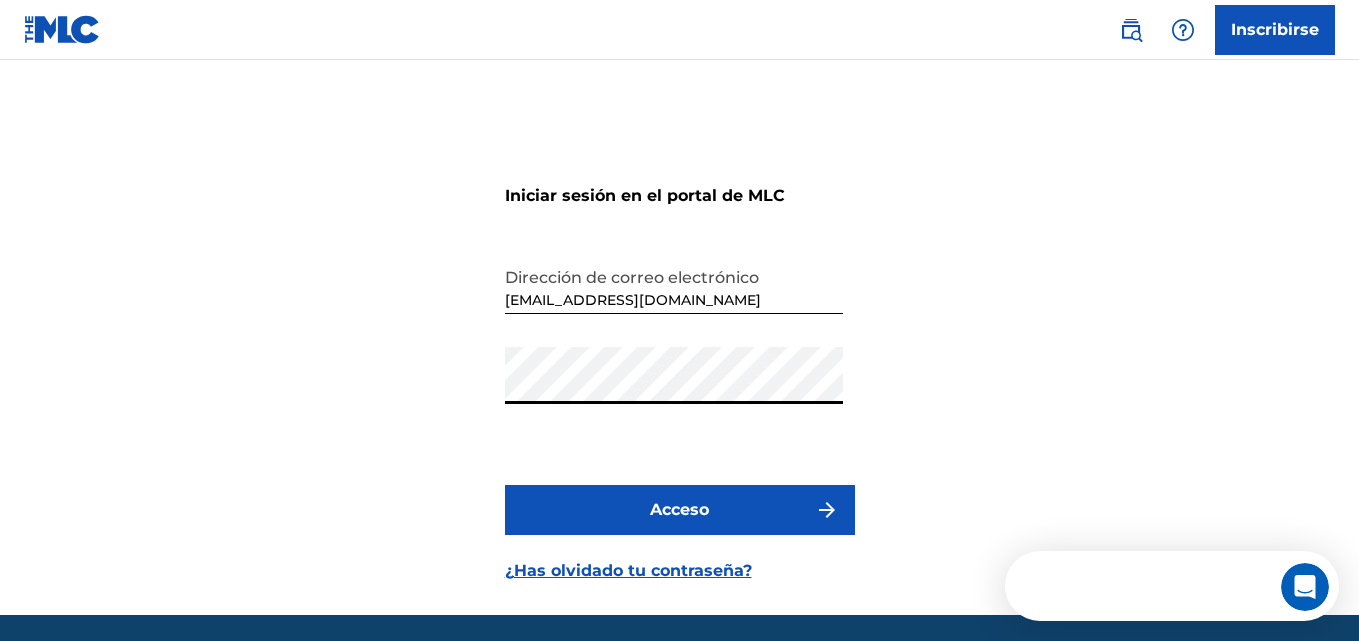 scroll, scrollTop: 0, scrollLeft: 0, axis: both 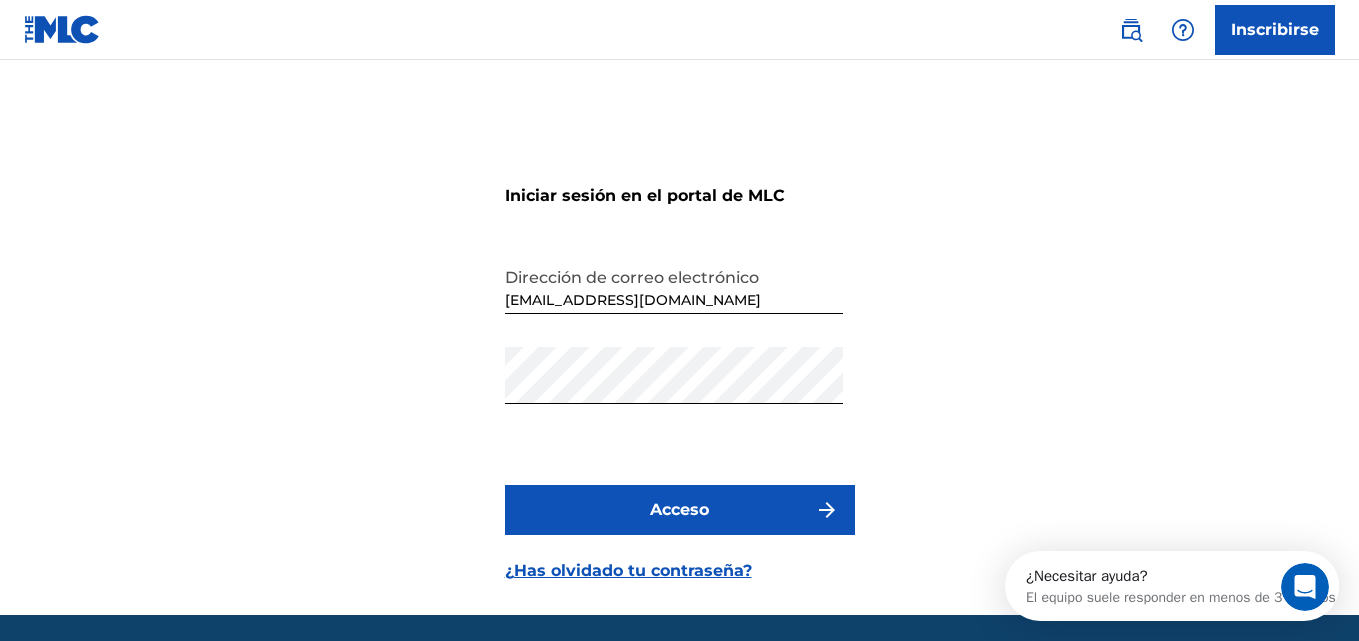 click on "Acceso" at bounding box center [679, 509] 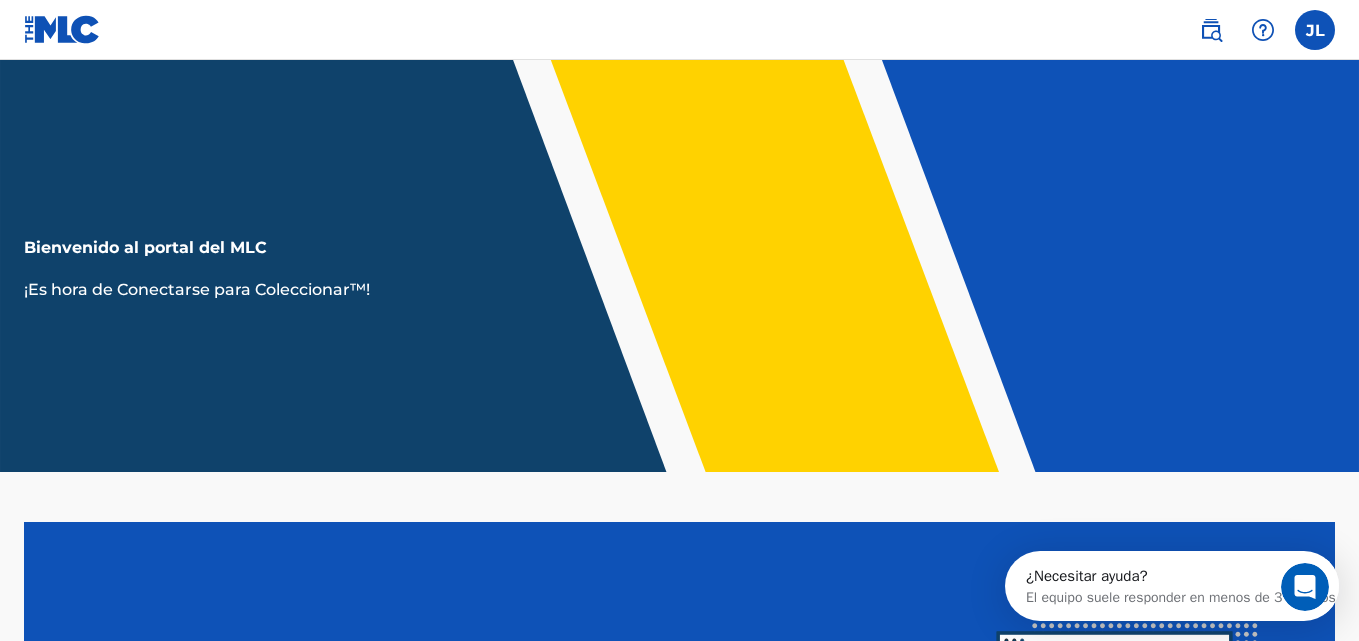 scroll, scrollTop: 226, scrollLeft: 0, axis: vertical 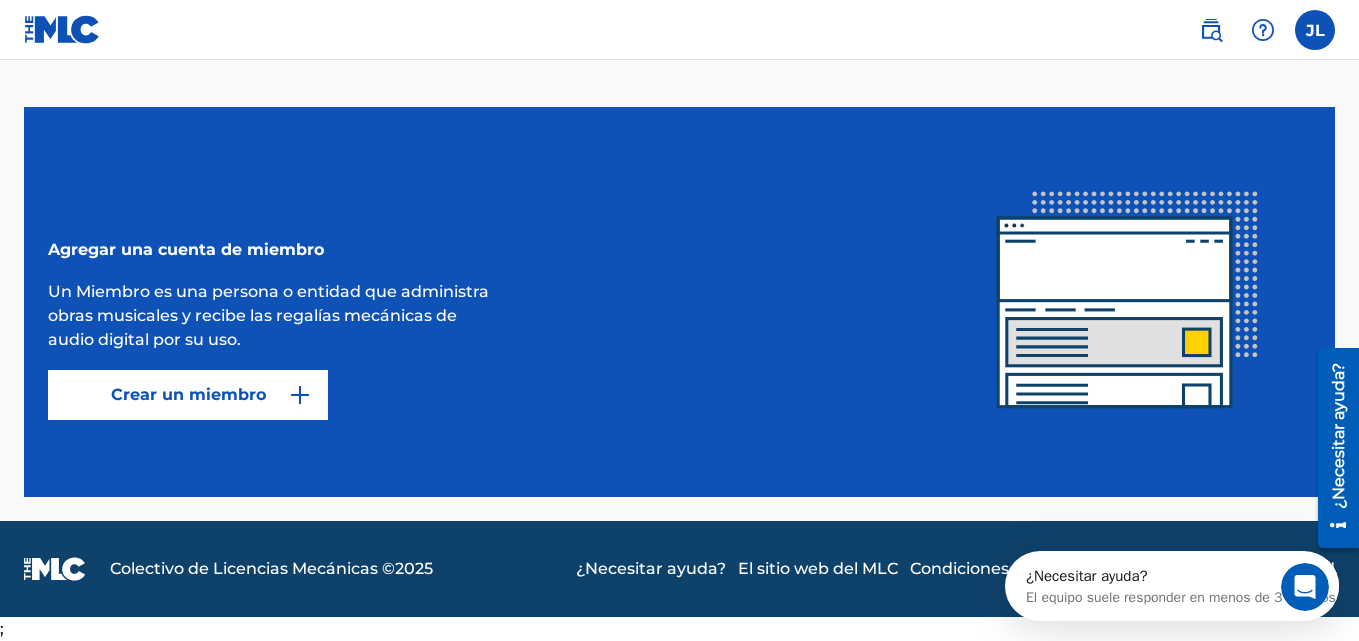 click on "Crear un miembro" at bounding box center (188, 394) 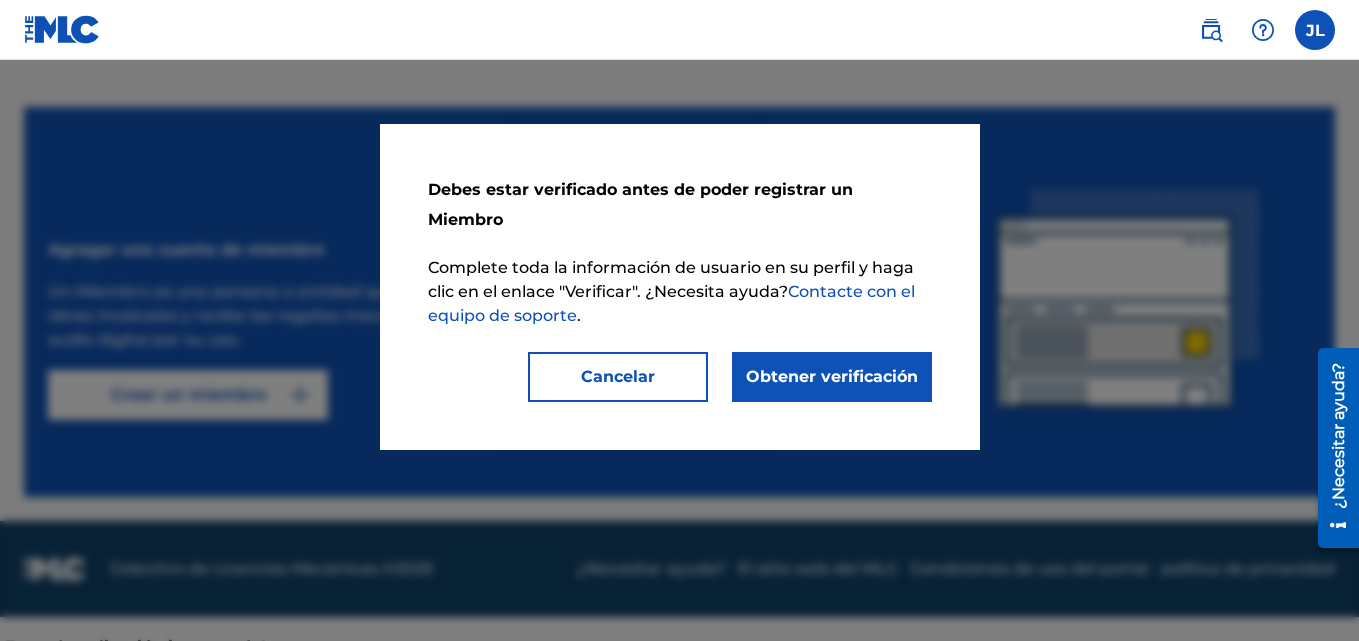 click on "Cancelar" at bounding box center [618, 376] 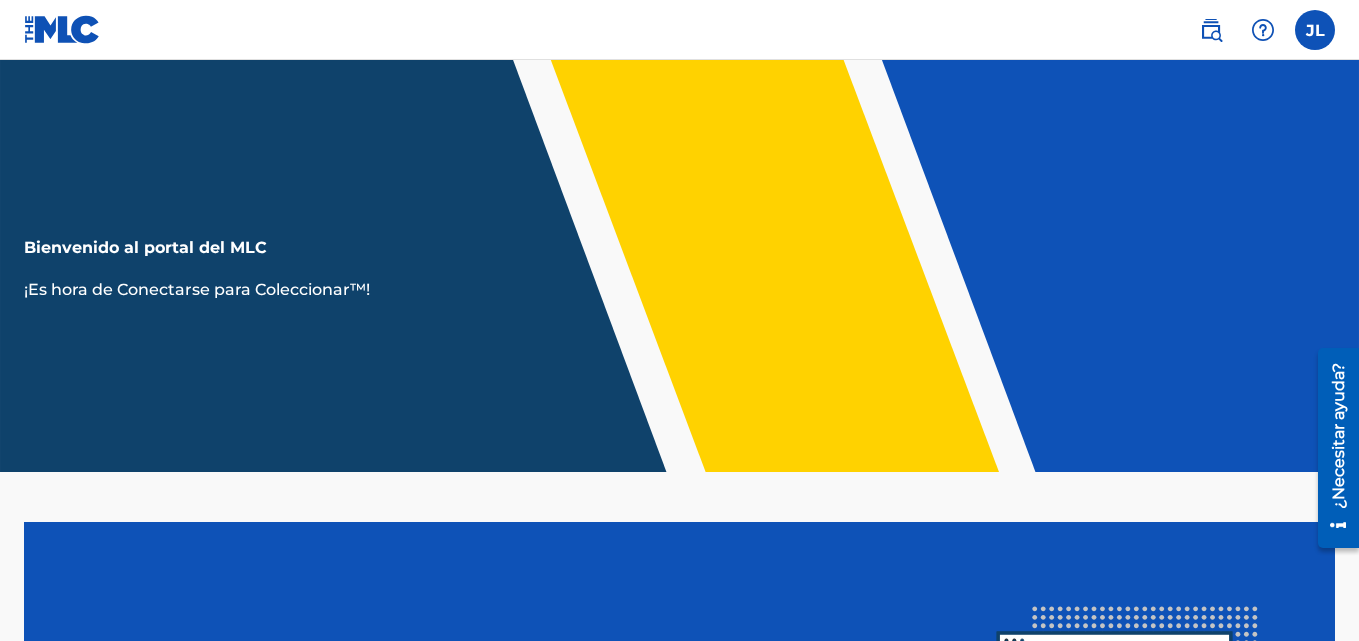 scroll, scrollTop: 233, scrollLeft: 0, axis: vertical 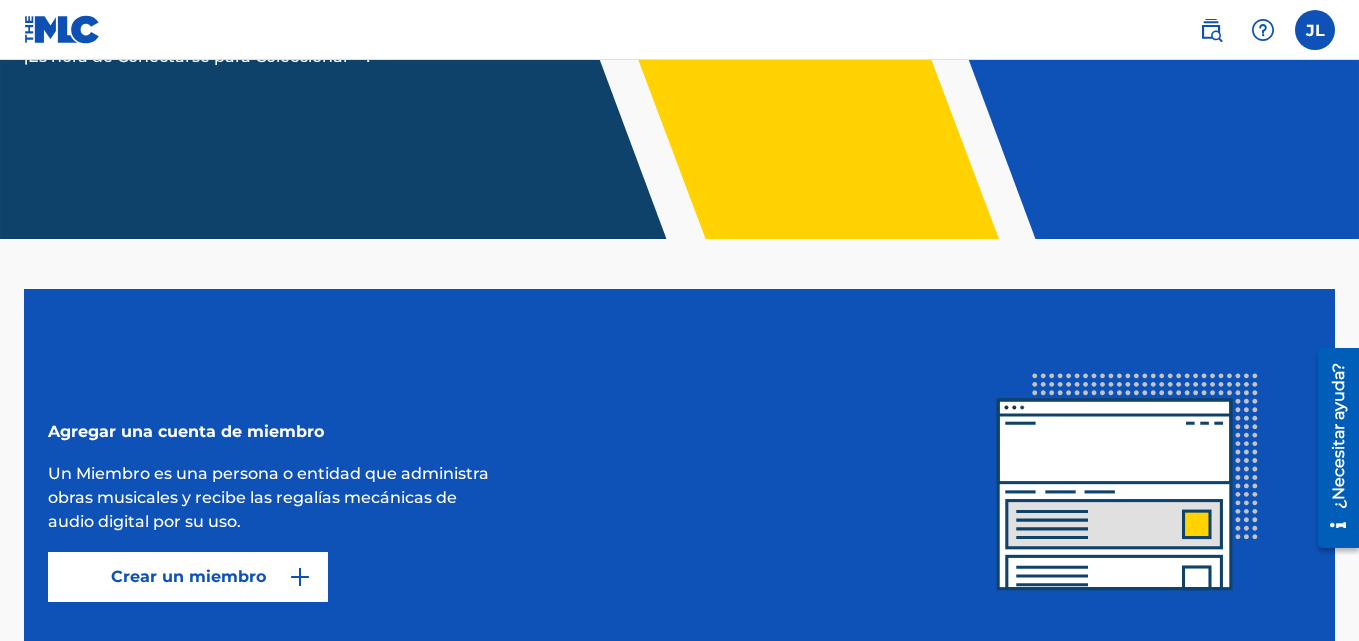 click at bounding box center (1315, 30) 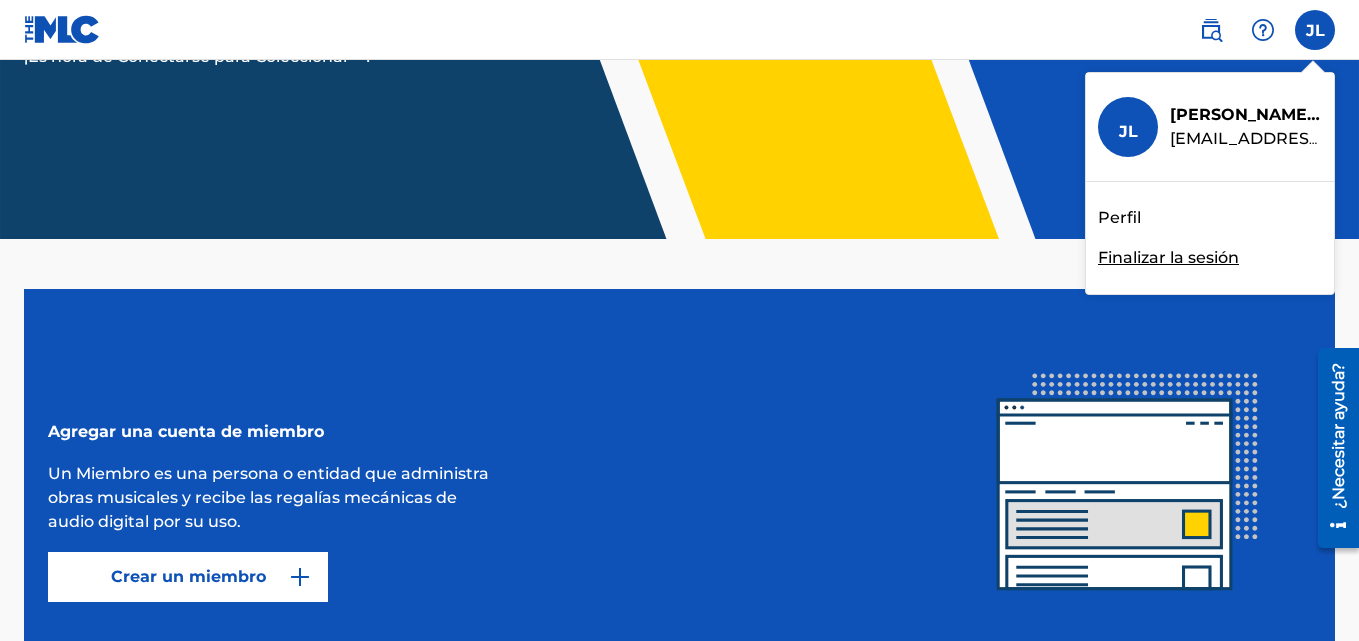 click on "JL JL [PERSON_NAME] [EMAIL_ADDRESS][DOMAIN_NAME] Perfil Finalizar la sesión" at bounding box center (1315, 30) 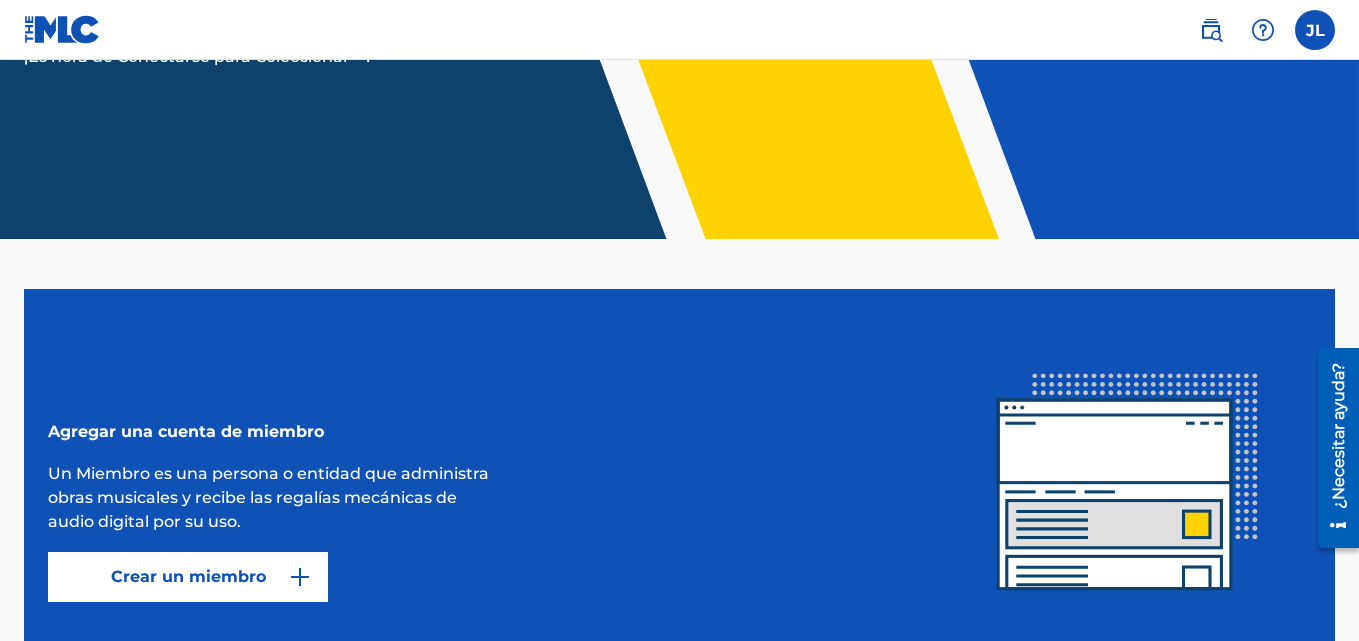 click on "Crear un miembro" at bounding box center (188, 576) 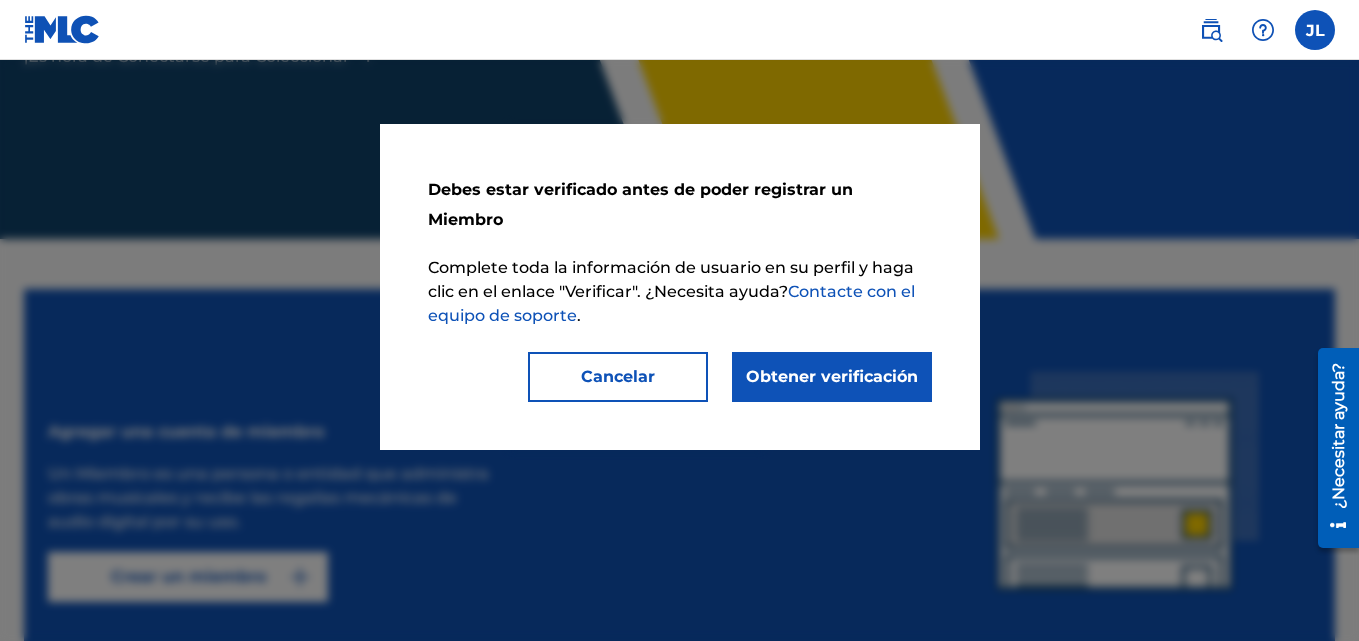 click on "Obtener verificación" at bounding box center [832, 376] 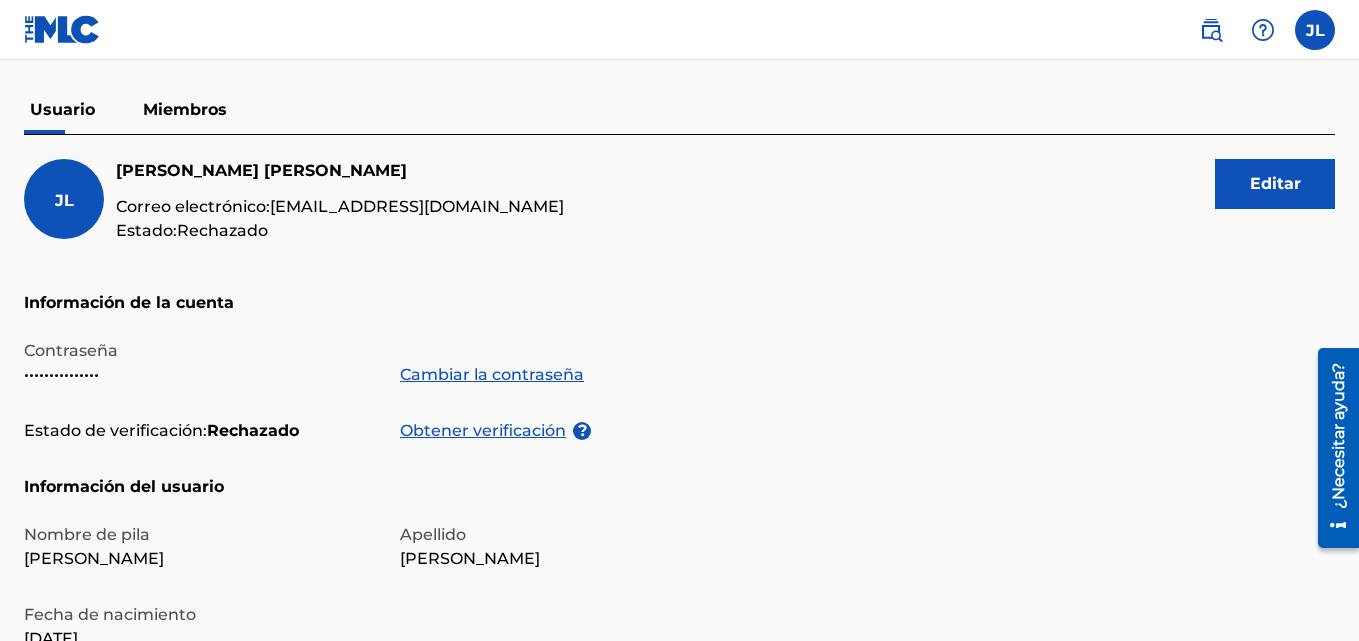 scroll, scrollTop: 234, scrollLeft: 0, axis: vertical 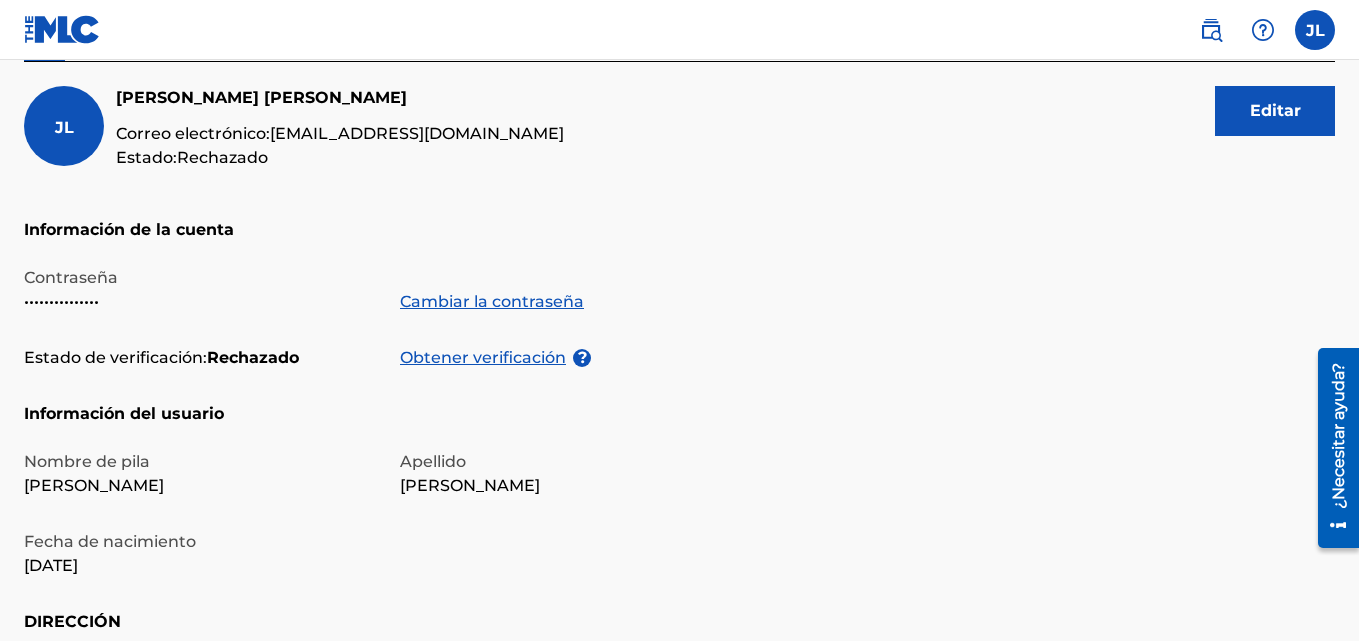 click on "Obtener verificación" at bounding box center [483, 357] 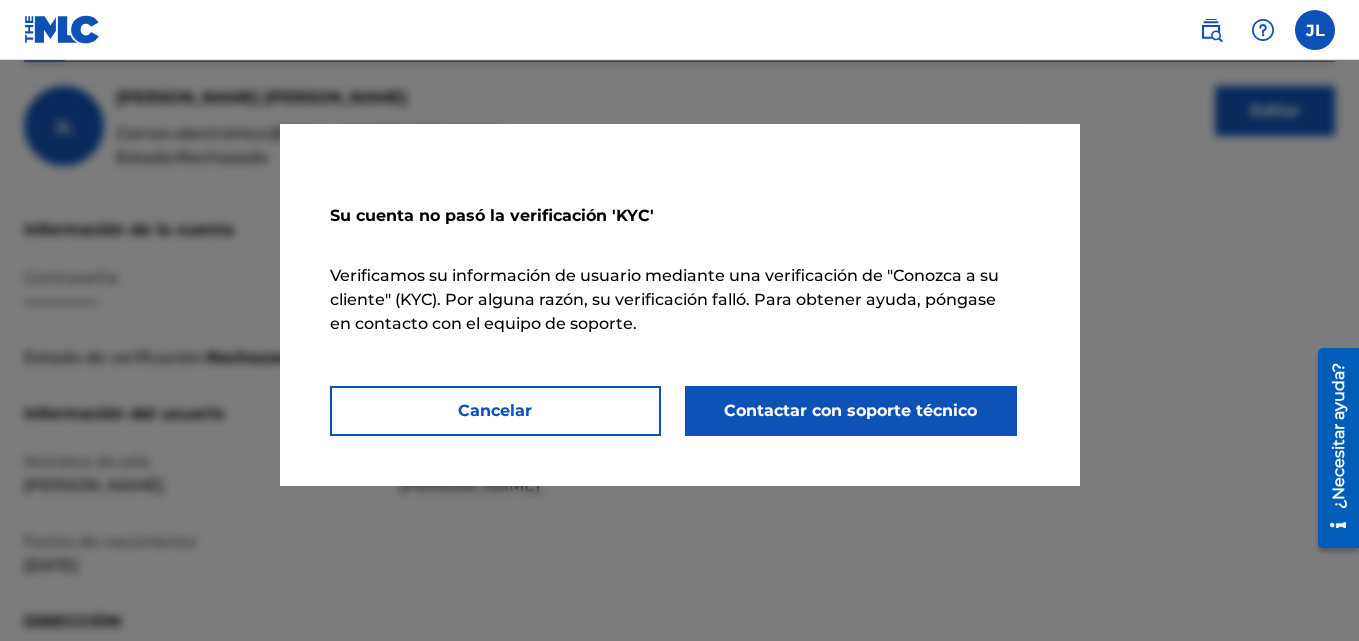 click on "Contactar con soporte técnico" at bounding box center [850, 410] 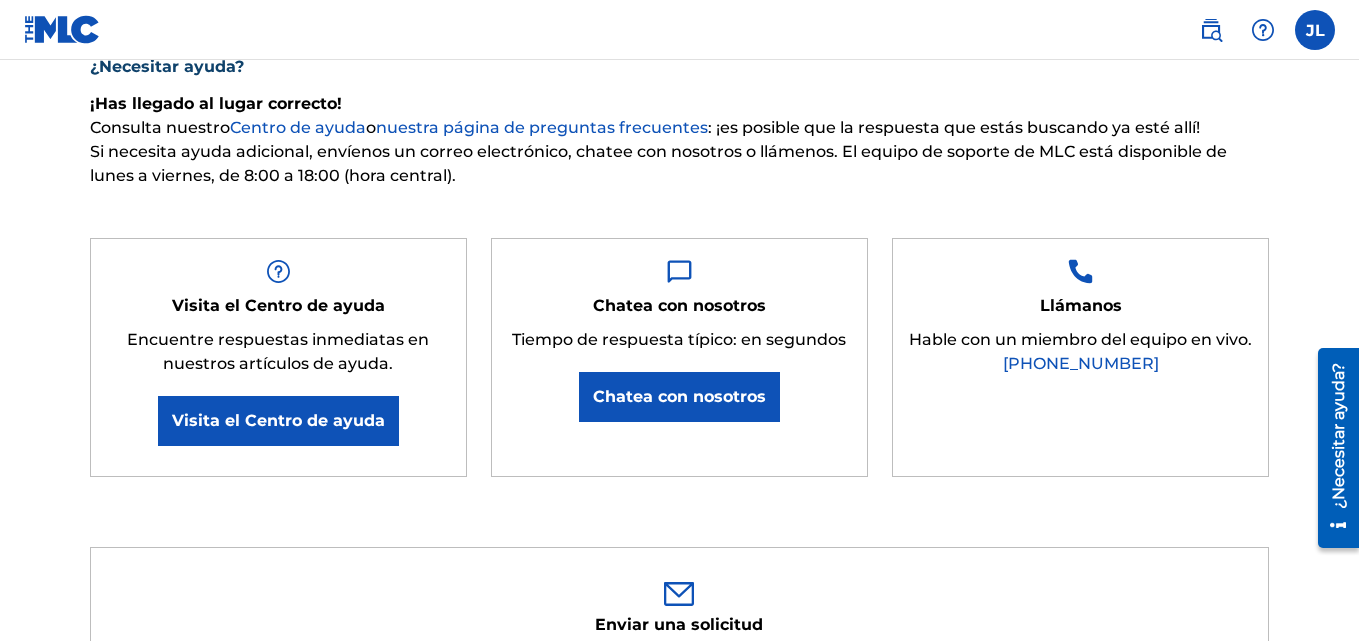 scroll, scrollTop: 233, scrollLeft: 0, axis: vertical 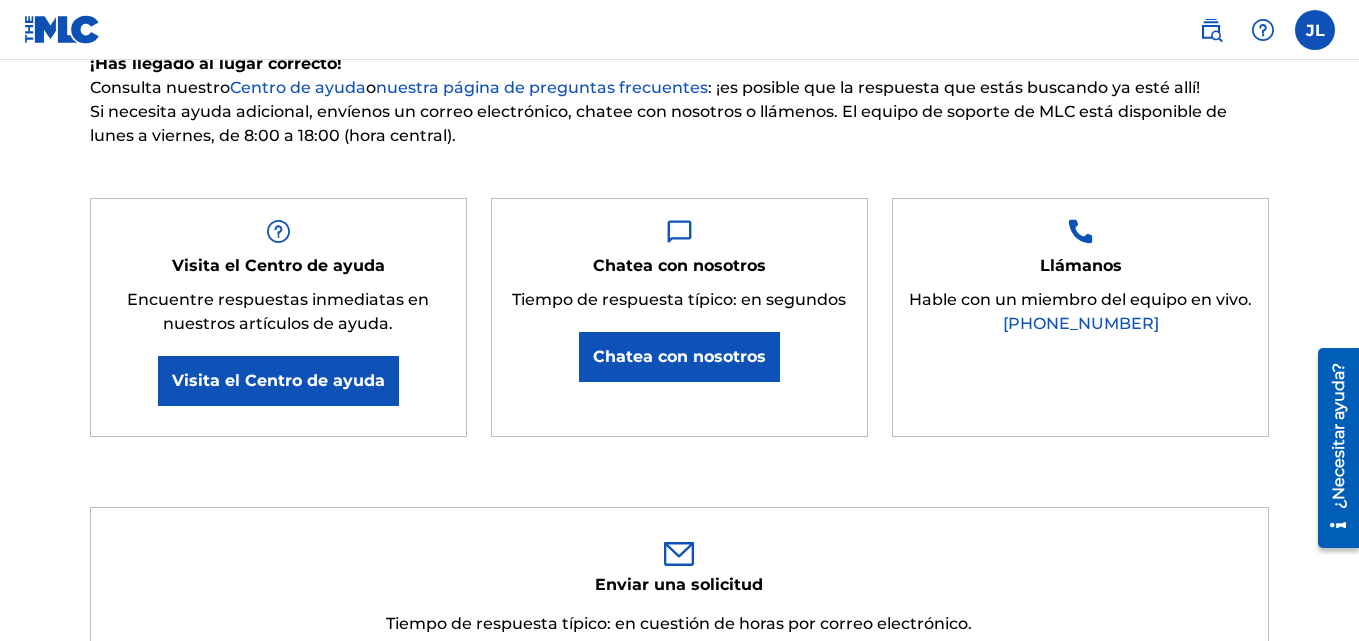 click on "Chatea con nosotros" at bounding box center (679, 357) 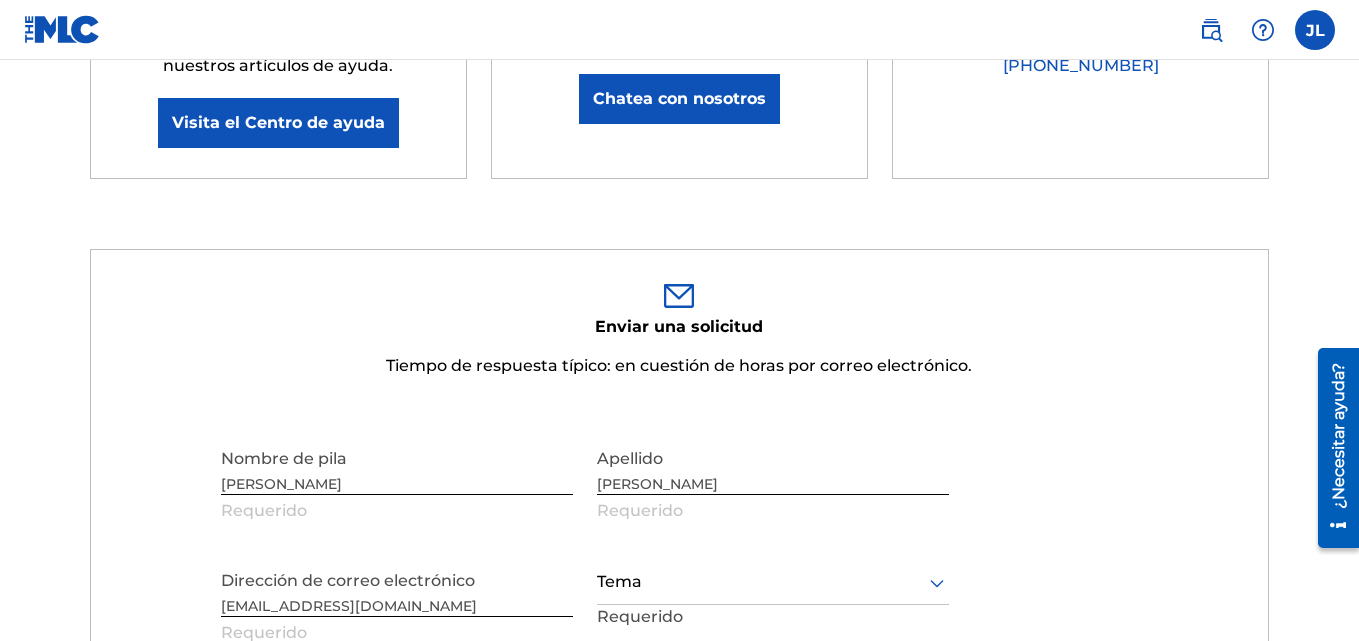 scroll, scrollTop: 700, scrollLeft: 0, axis: vertical 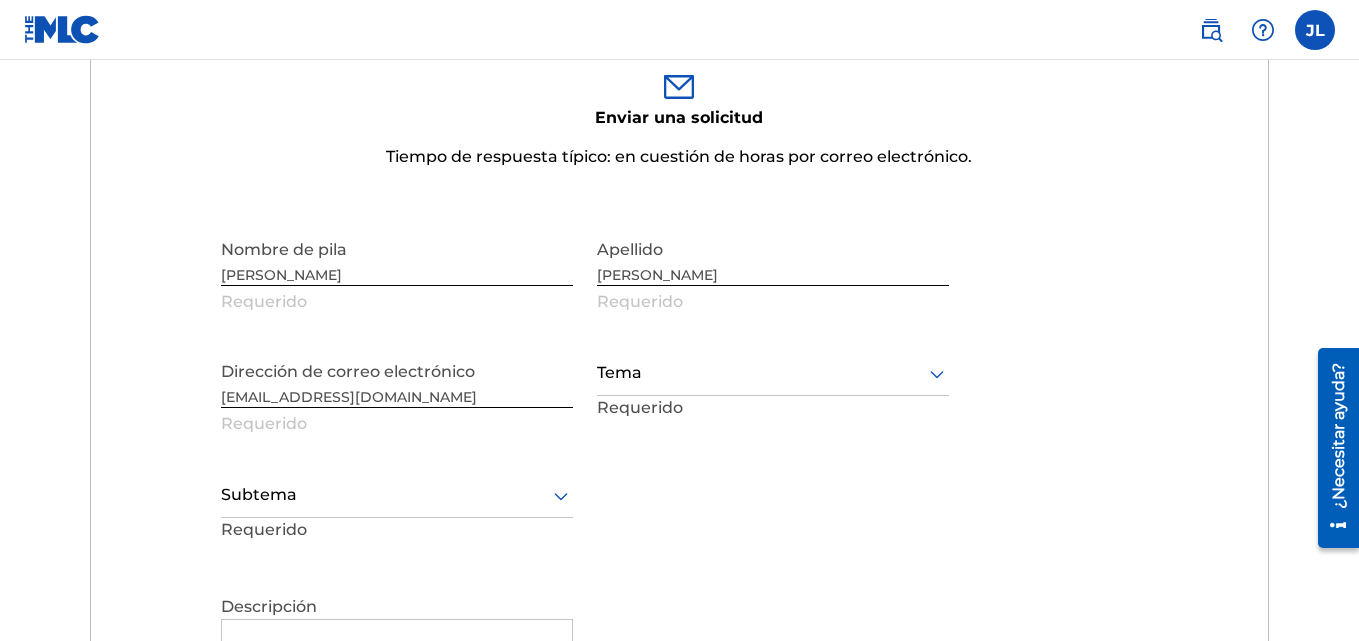 click at bounding box center [773, 373] 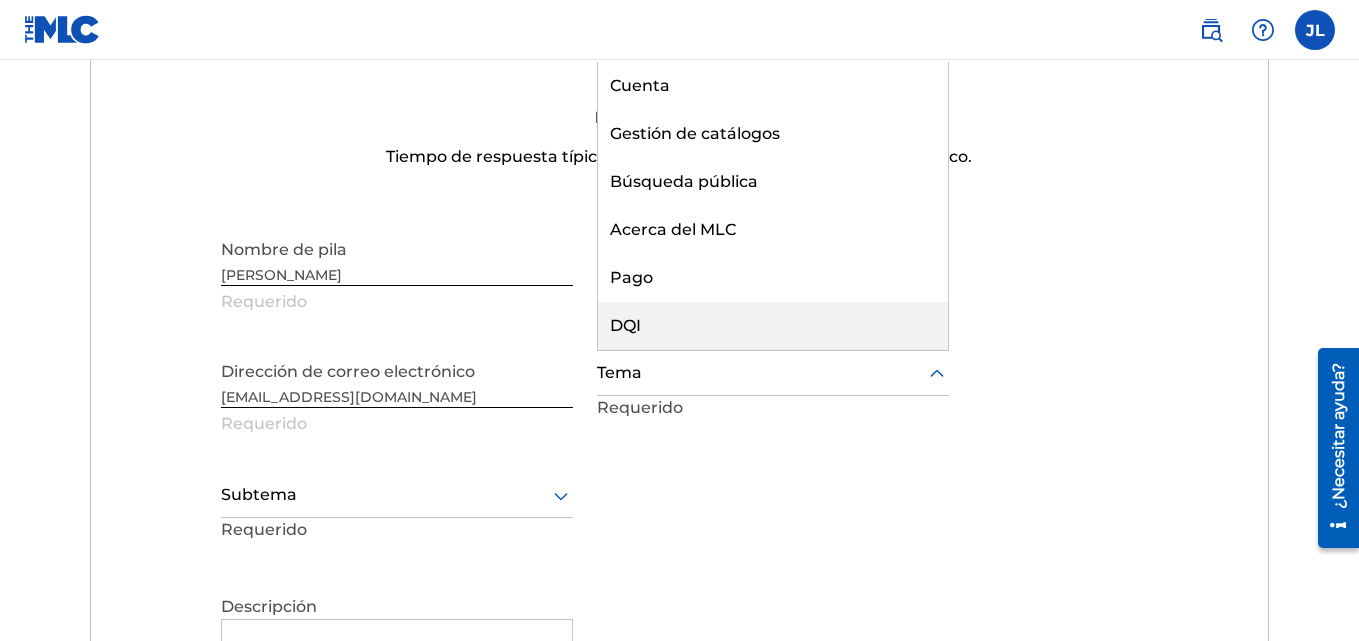 click on "Nombre de pila   [PERSON_NAME] [PERSON_NAME] Requerido Dirección de correo electrónico   [EMAIL_ADDRESS][DOMAIN_NAME] Requerido Hay 6 resultados disponibles.  Use las teclas Arriba y Abajo para elegir opciones, presione Intro para seleccionar la opción seleccionada, presione Esc para salir del menú y presione Tab para seleccionar la opción y salir del menú. Tema Cuenta Gestión de catálogos Búsqueda pública Acerca del MLC Pago DQI Requerido Subtema Requerido" at bounding box center [585, 412] 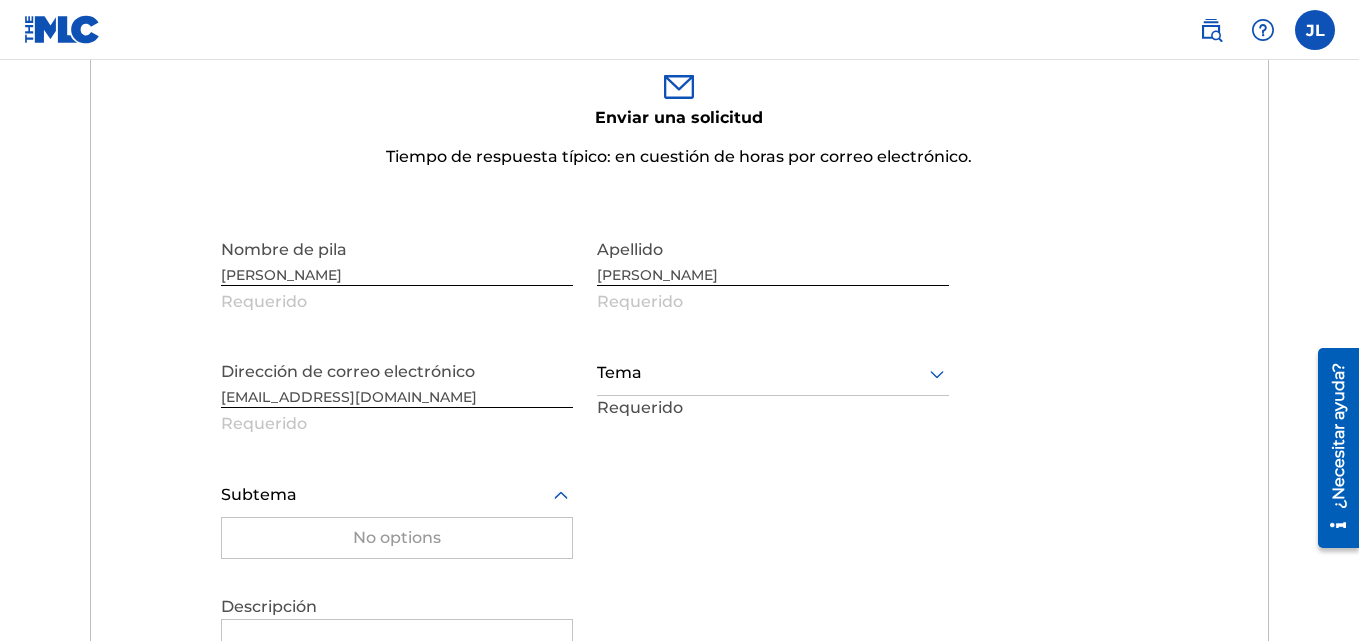 click at bounding box center (397, 495) 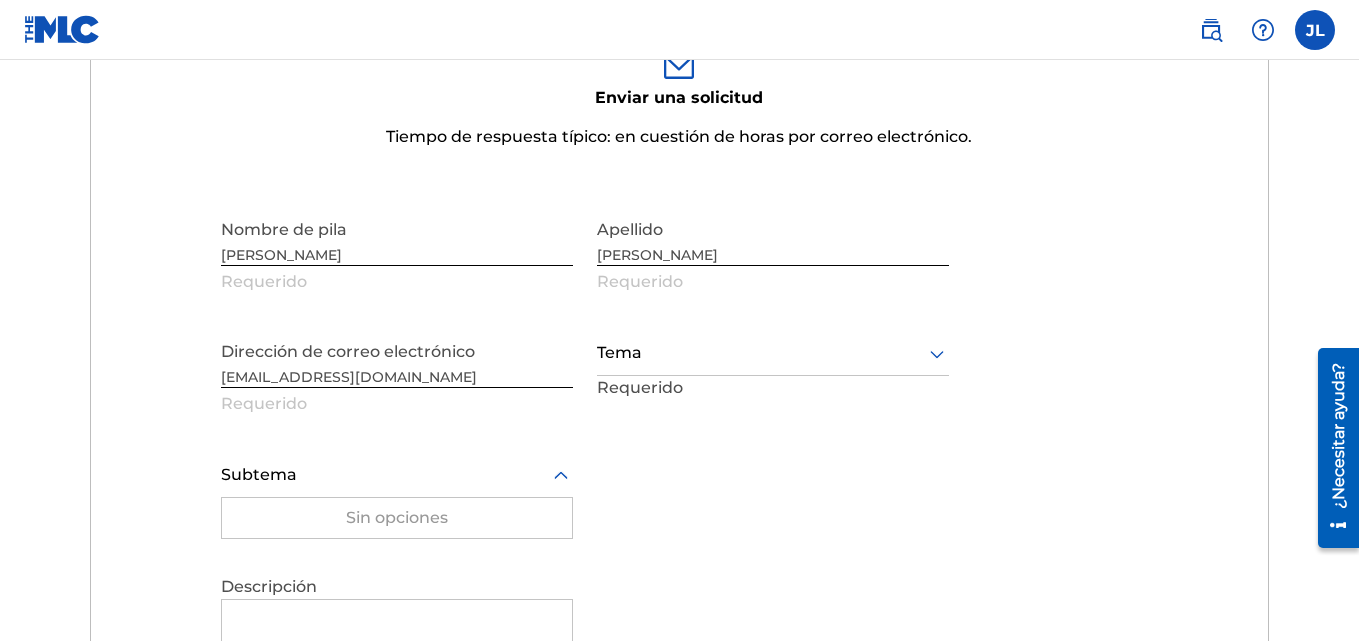 scroll, scrollTop: 933, scrollLeft: 0, axis: vertical 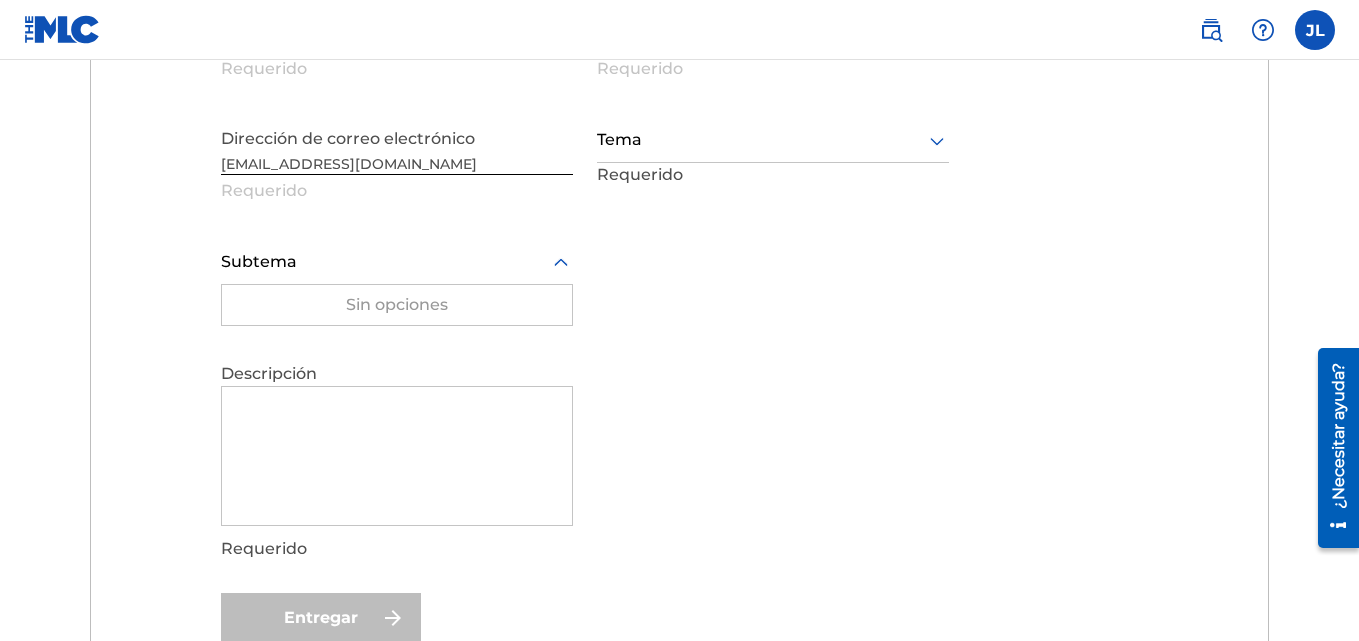 click on "Sin opciones" at bounding box center (397, 305) 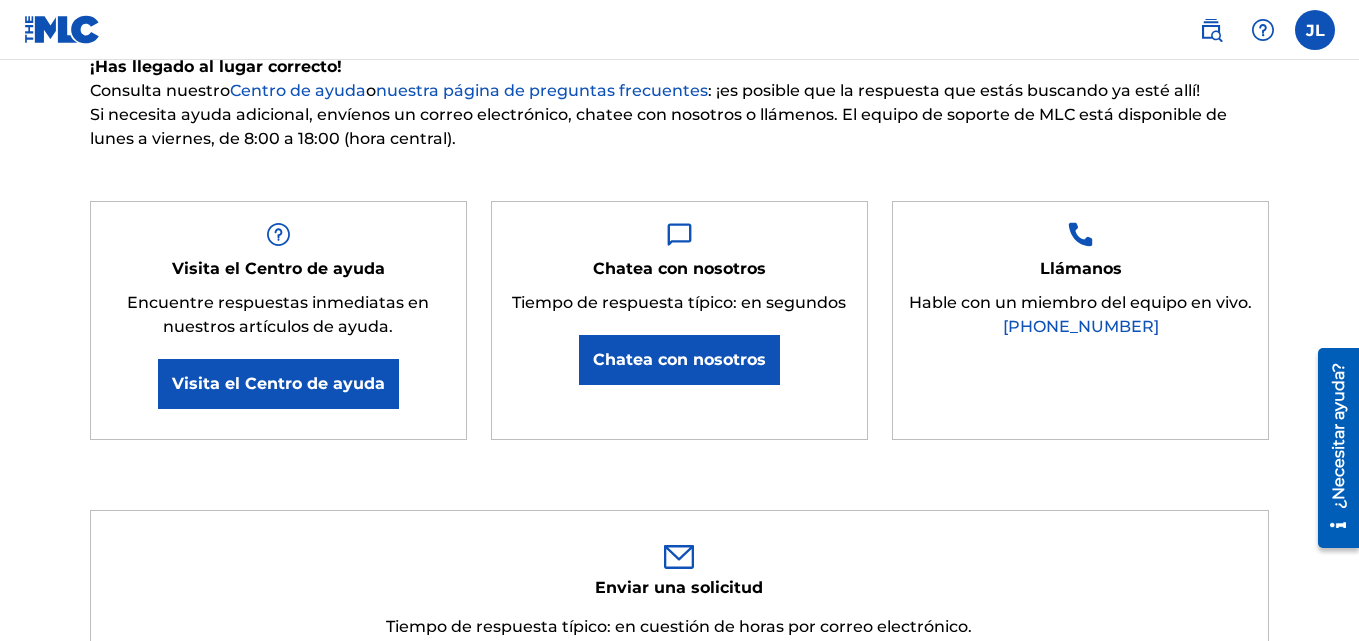 scroll, scrollTop: 0, scrollLeft: 0, axis: both 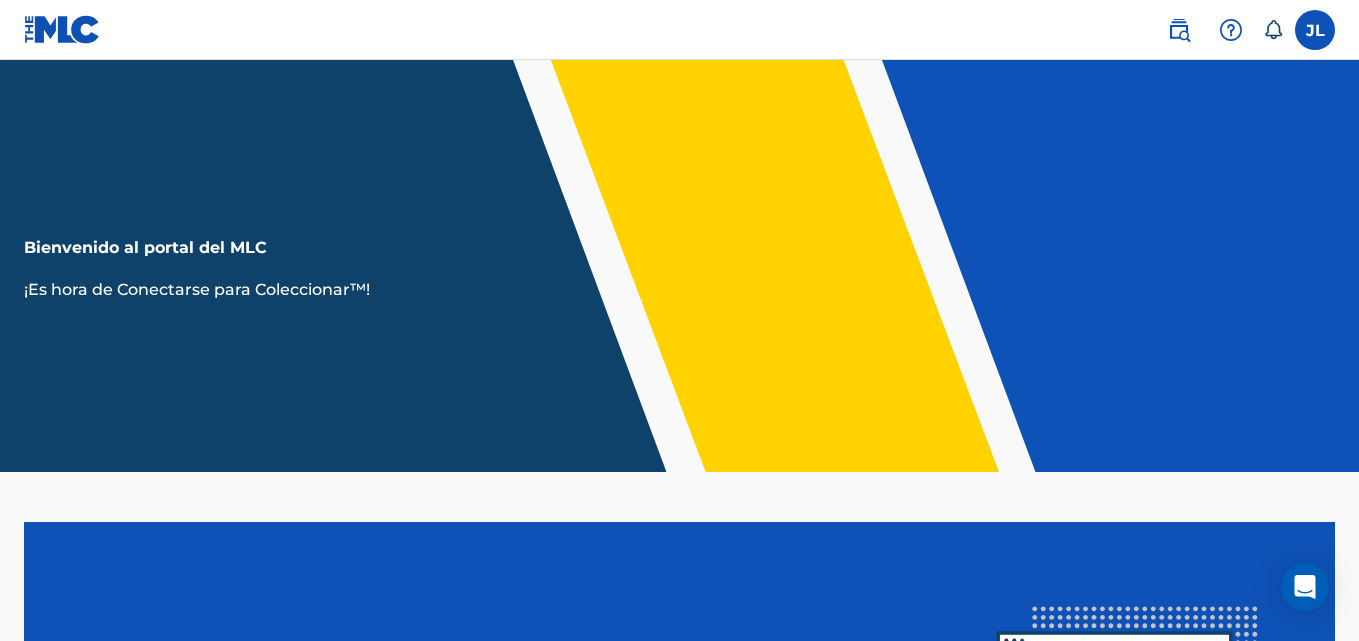 click on "JL JL Jean Carlos    Lara montanamusicllc@gmail.com Notification Preferences Perfil Finalizar la sesión" at bounding box center (1241, 30) 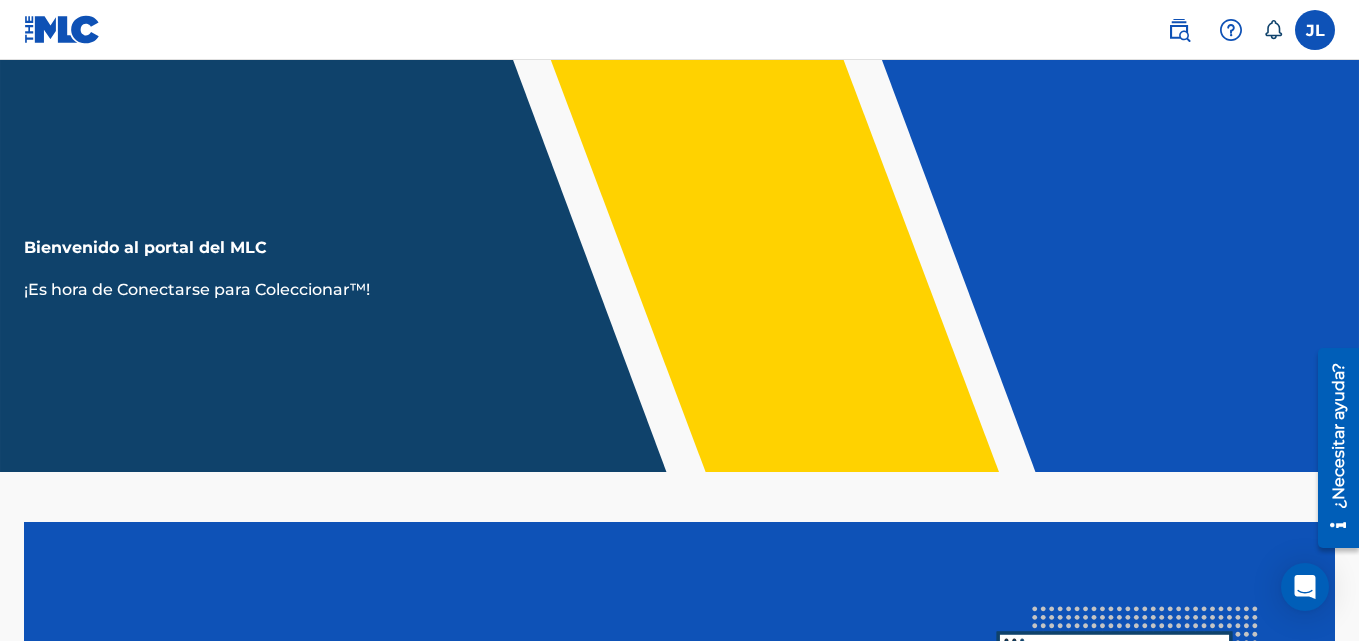 click at bounding box center [1315, 30] 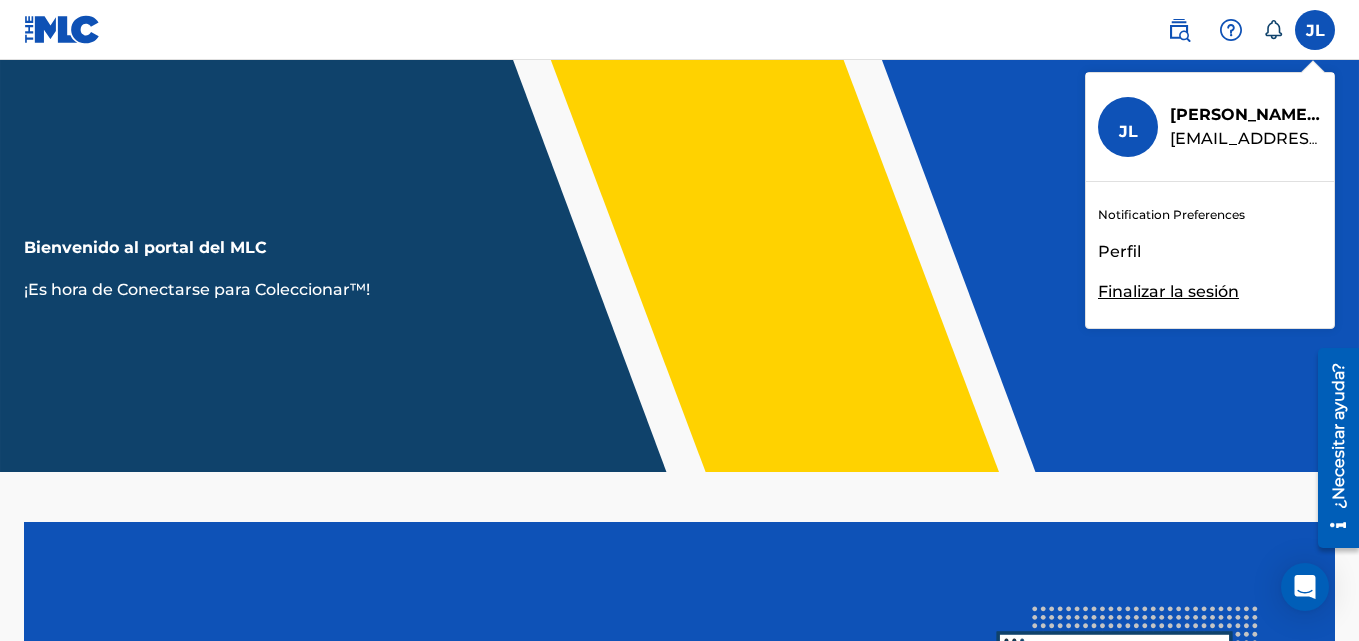 click on "Finalizar la sesión" at bounding box center (1168, 291) 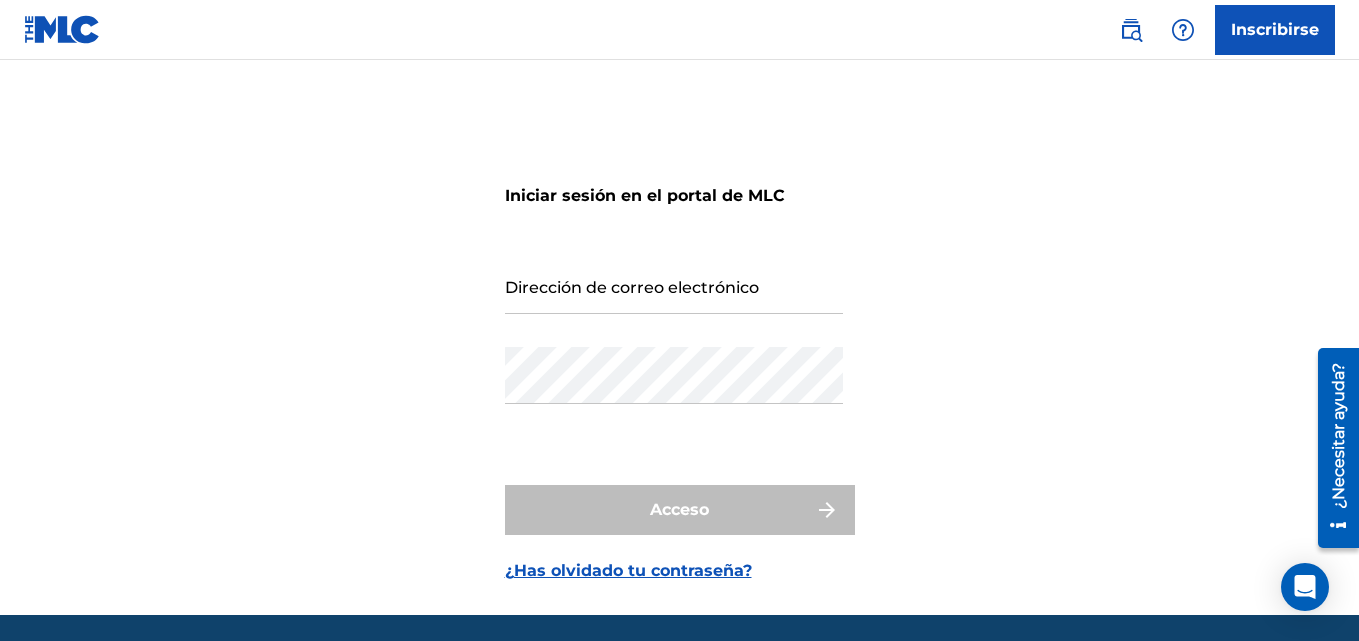 click on "Dirección de correo electrónico" at bounding box center [674, 285] 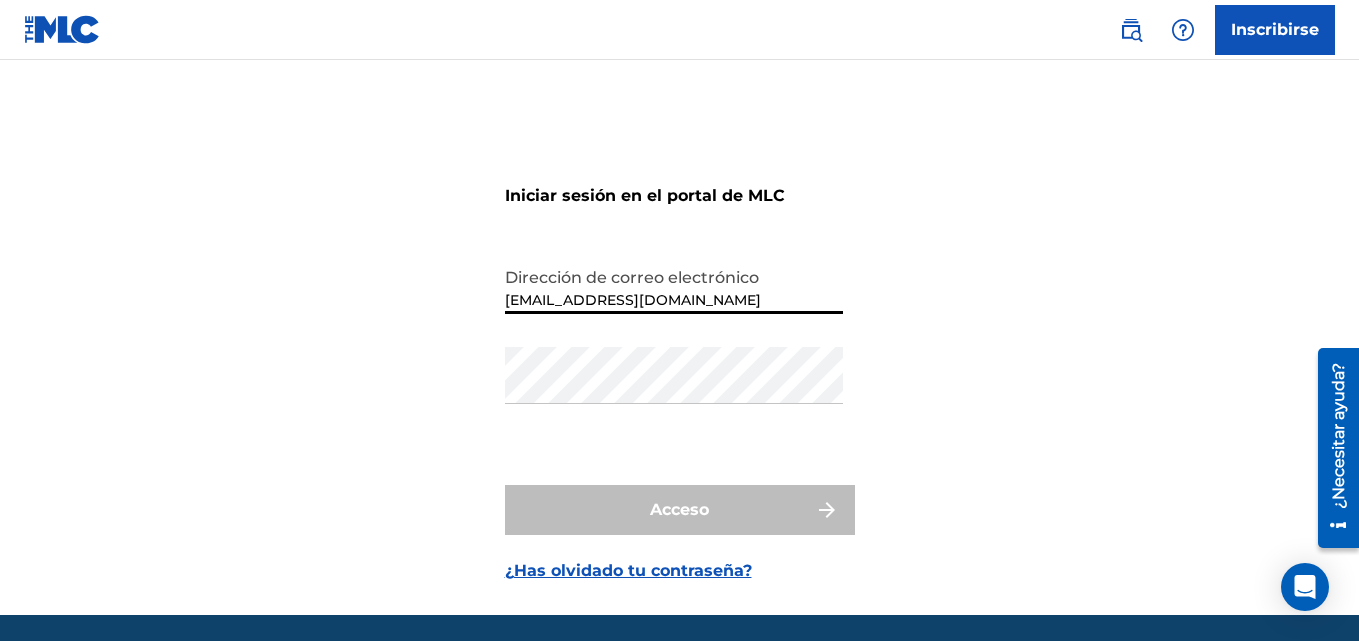 type on "jeancarlos-027@hotmail.es" 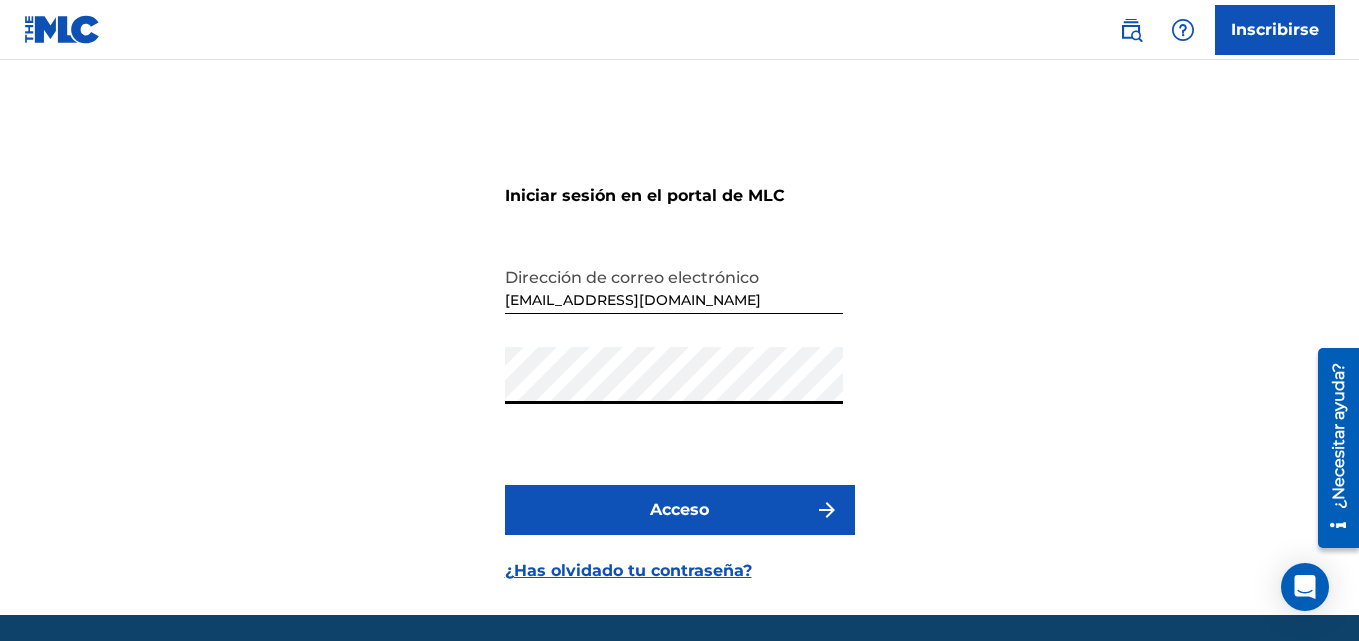 click on "Acceso" at bounding box center (680, 510) 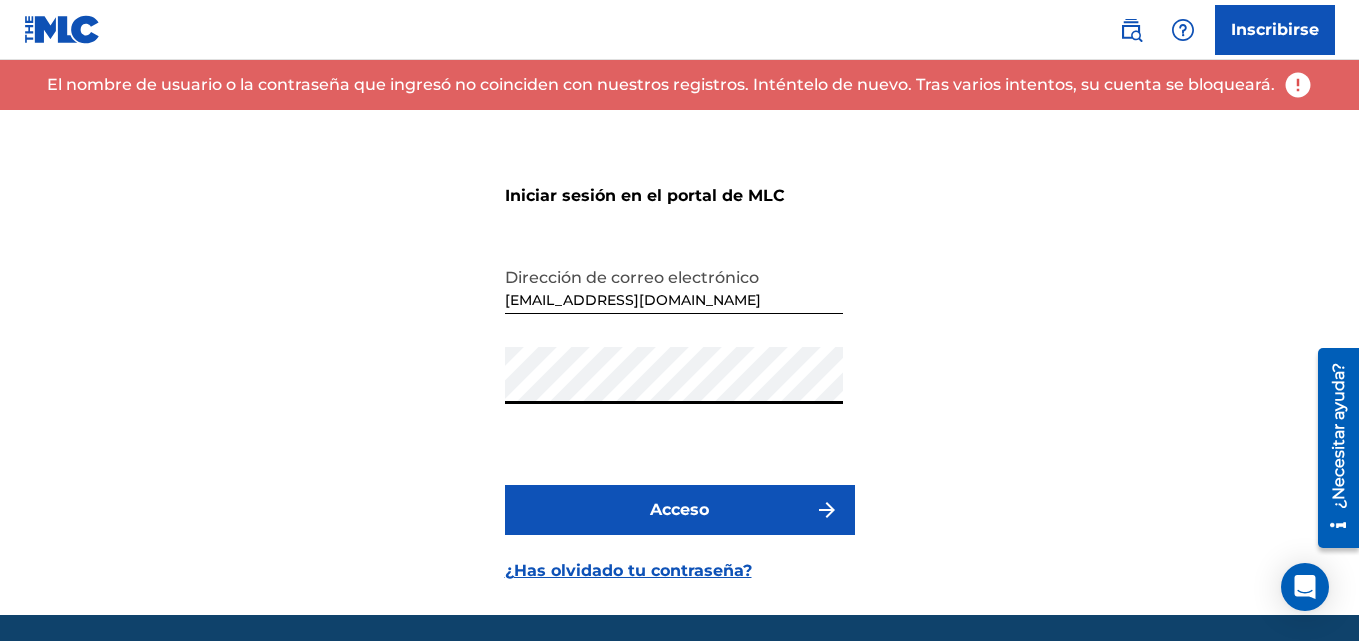 click on "Iniciar sesión en el portal de MLC Dirección de correo electrónico jeancarlos-027@hotmail.es Contraseña Acceso ¿Has olvidado tu contraseña?" at bounding box center (679, 362) 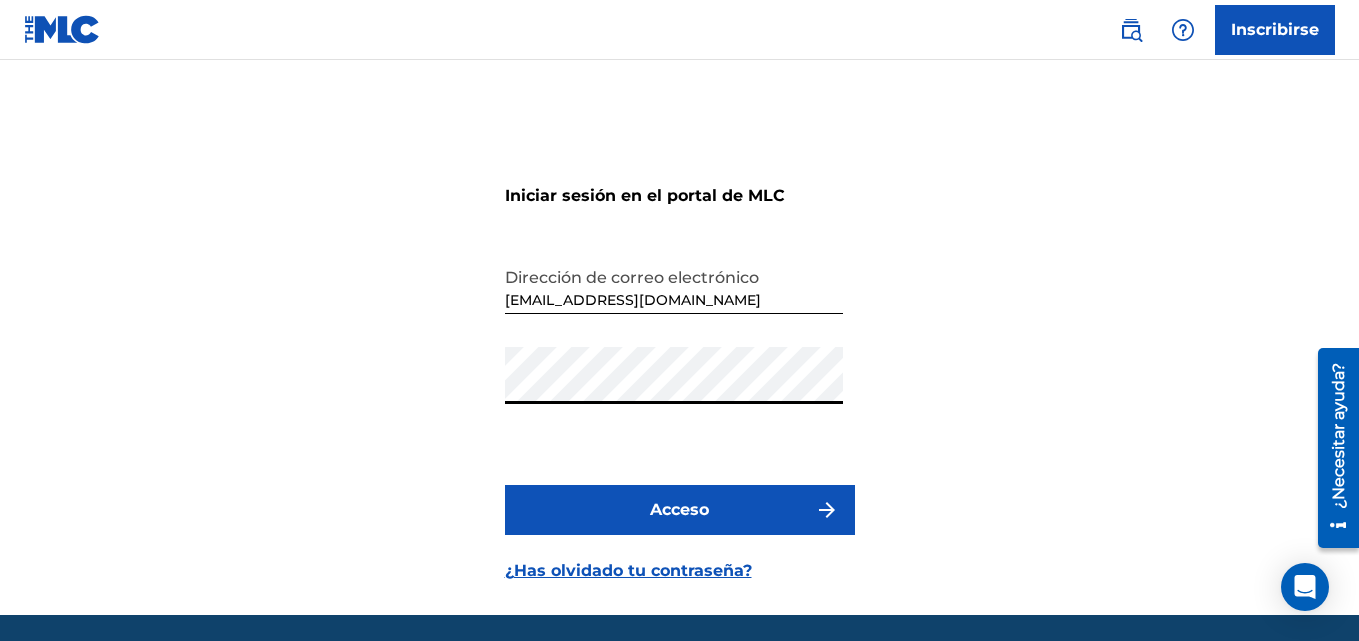 click on "Acceso" at bounding box center (680, 510) 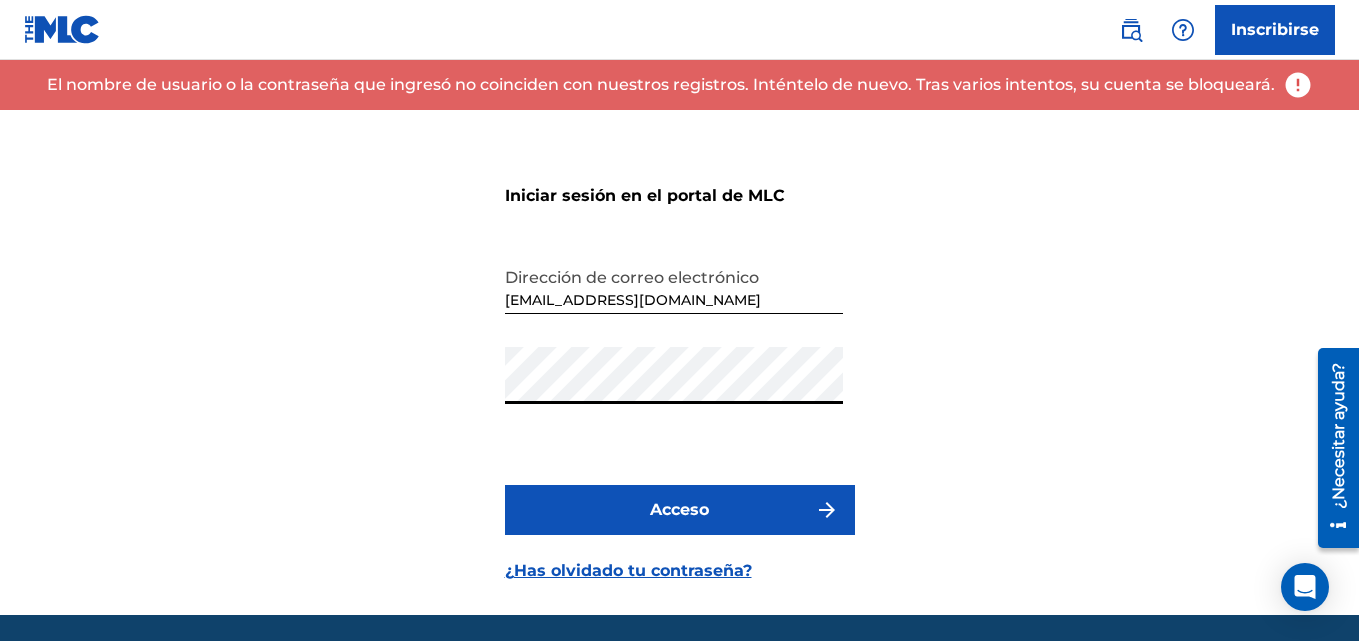 click on "¿Has olvidado tu contraseña?" at bounding box center (628, 570) 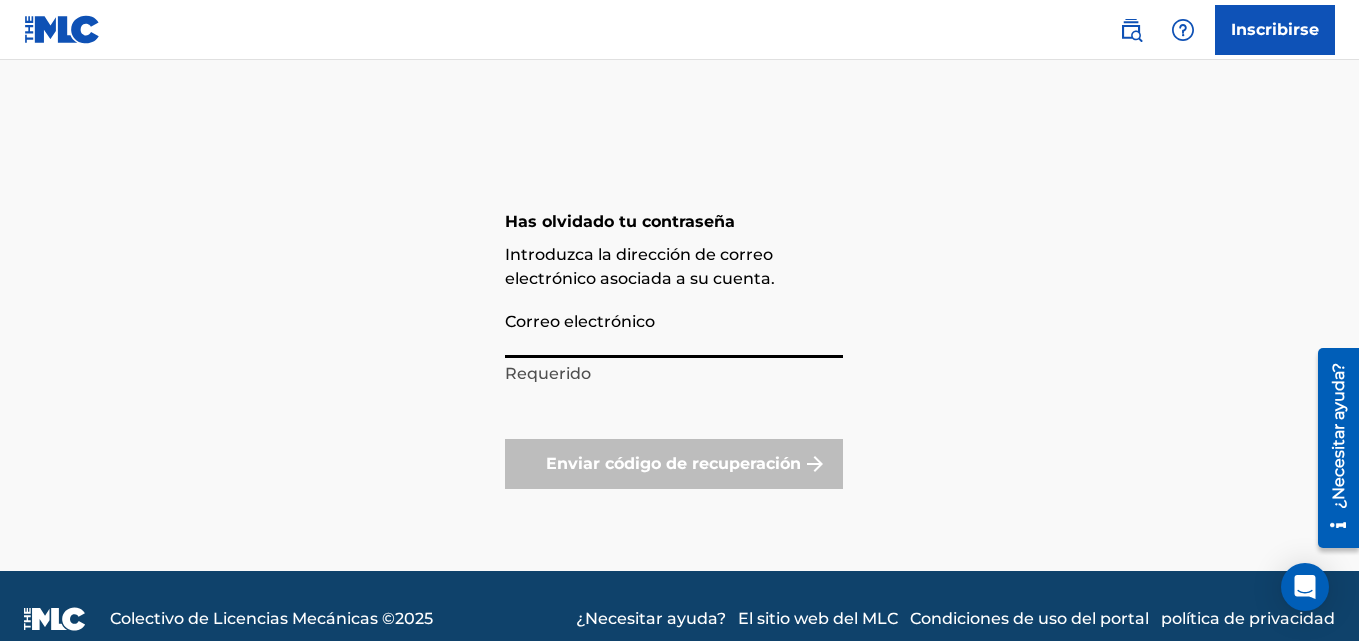click on "Correo electrónico" at bounding box center (674, 329) 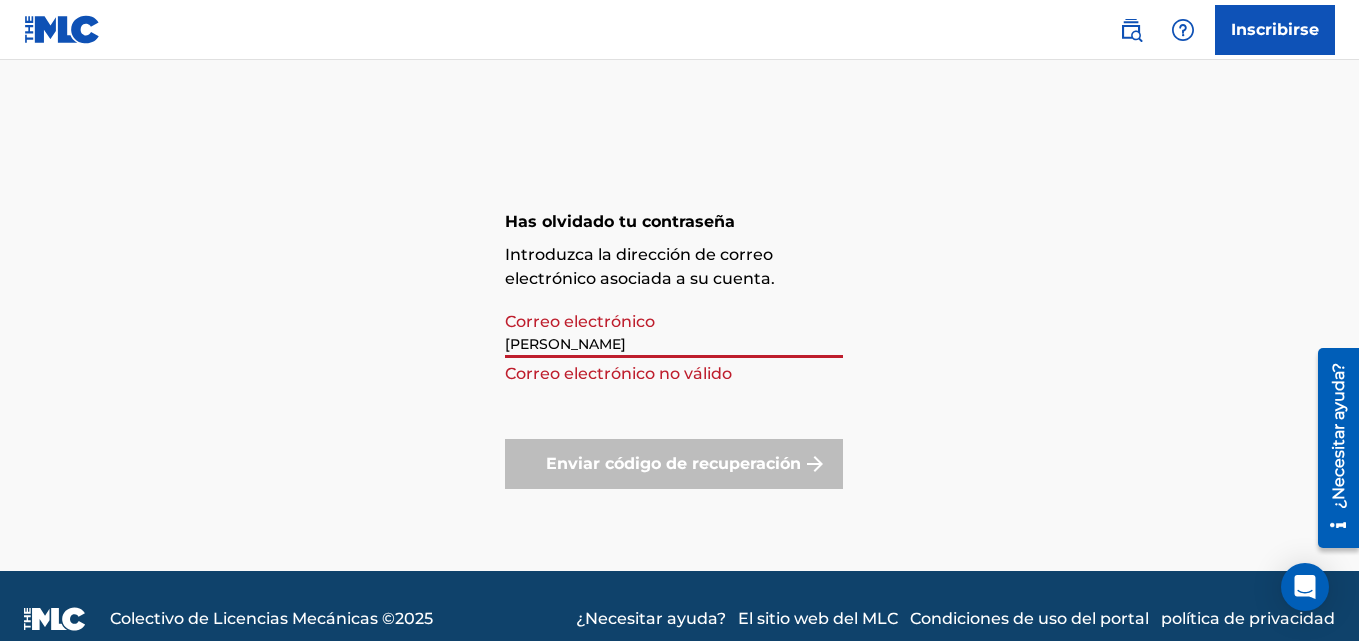 type on "jeancarlos-027@hotmail.es" 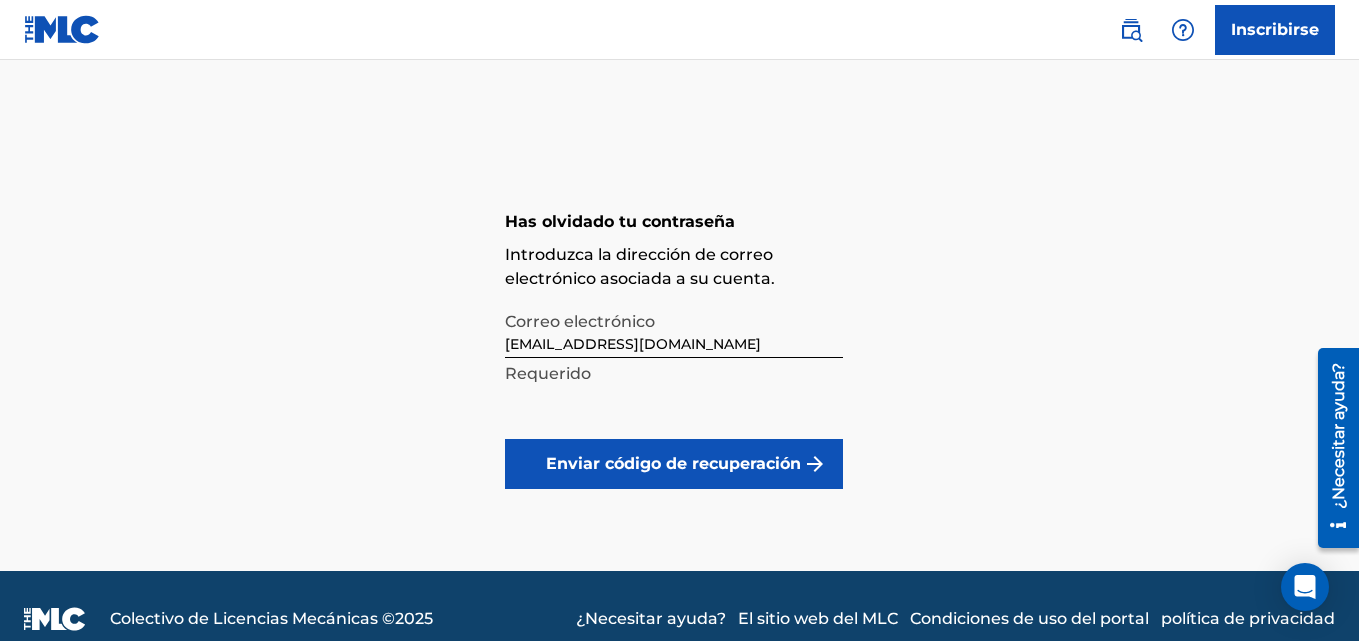 click on "Enviar código de recuperación" at bounding box center (674, 464) 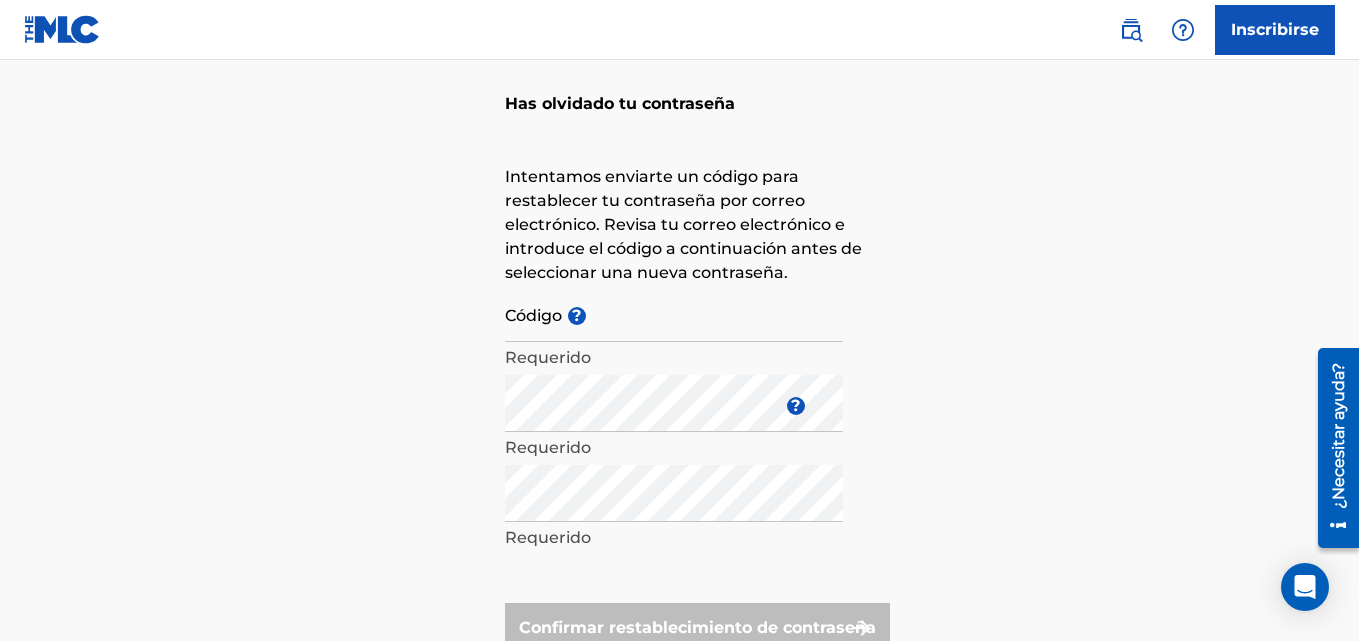 scroll, scrollTop: 0, scrollLeft: 0, axis: both 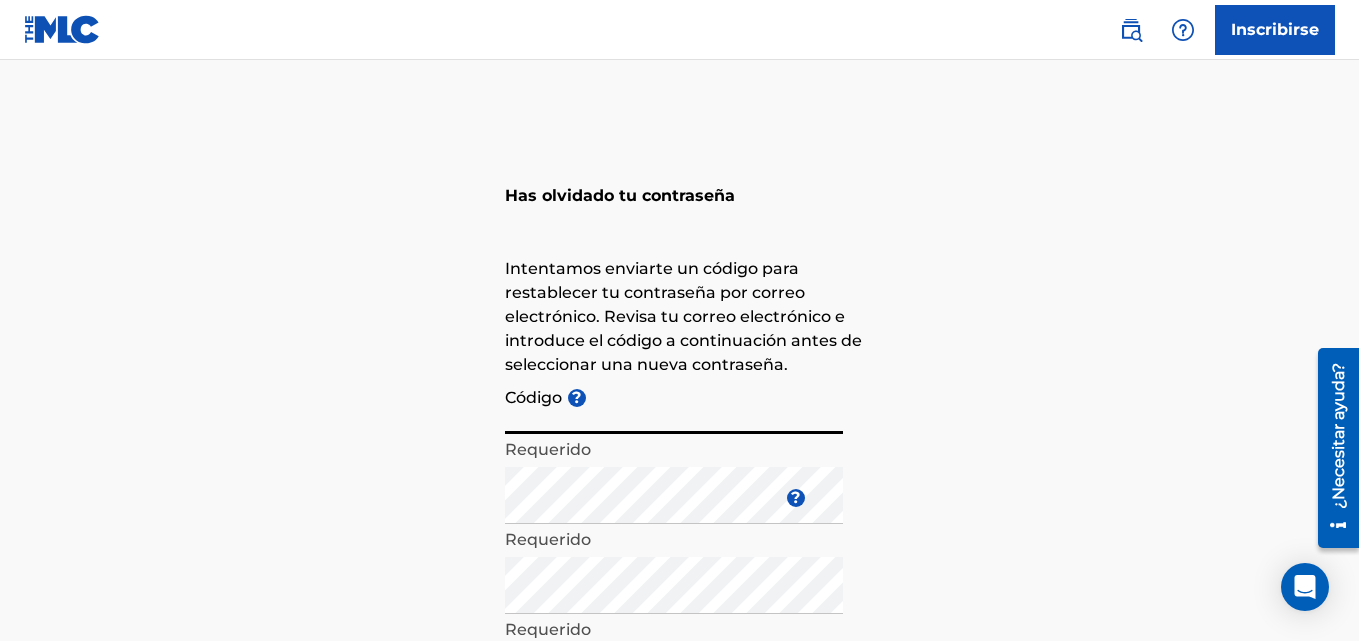 click on "Código ?" at bounding box center (674, 405) 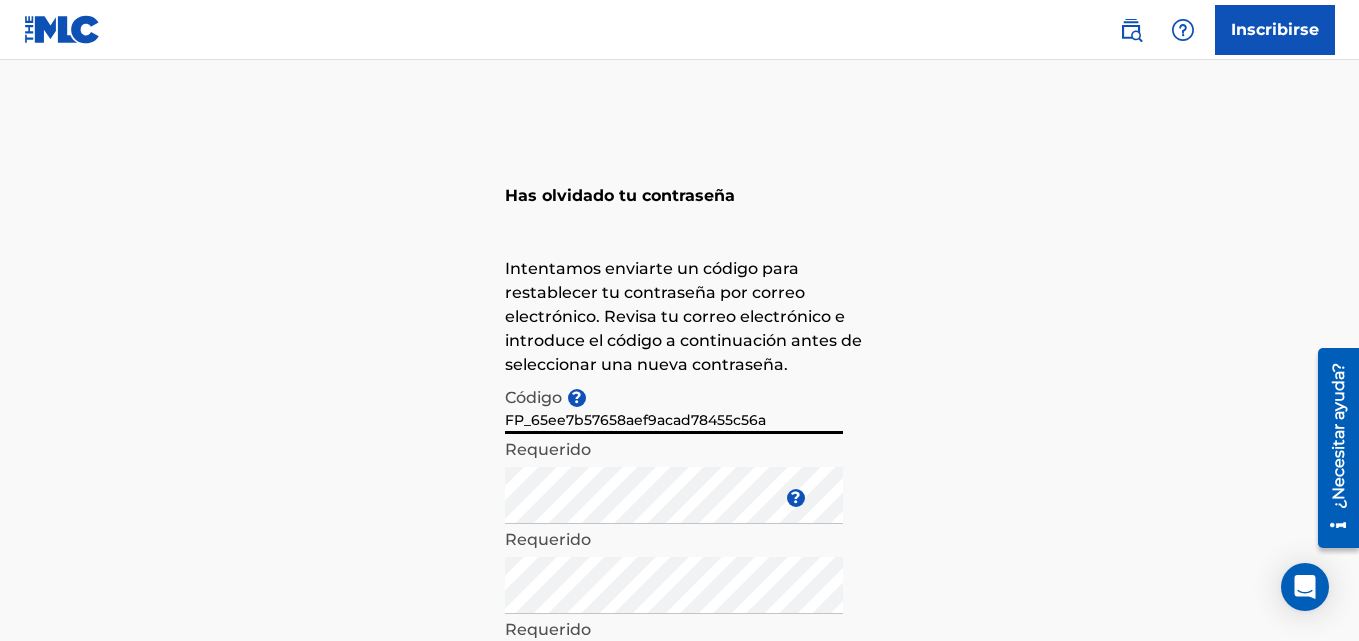 drag, startPoint x: 778, startPoint y: 416, endPoint x: 156, endPoint y: 373, distance: 623.48456 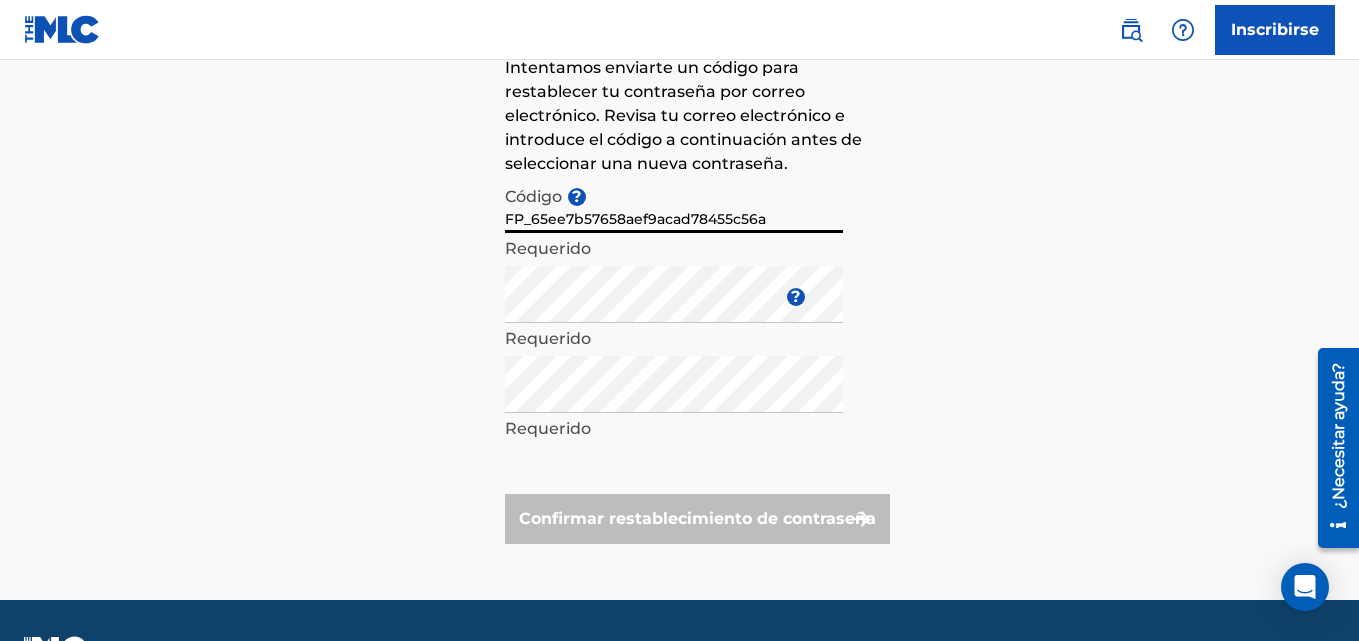 scroll, scrollTop: 233, scrollLeft: 0, axis: vertical 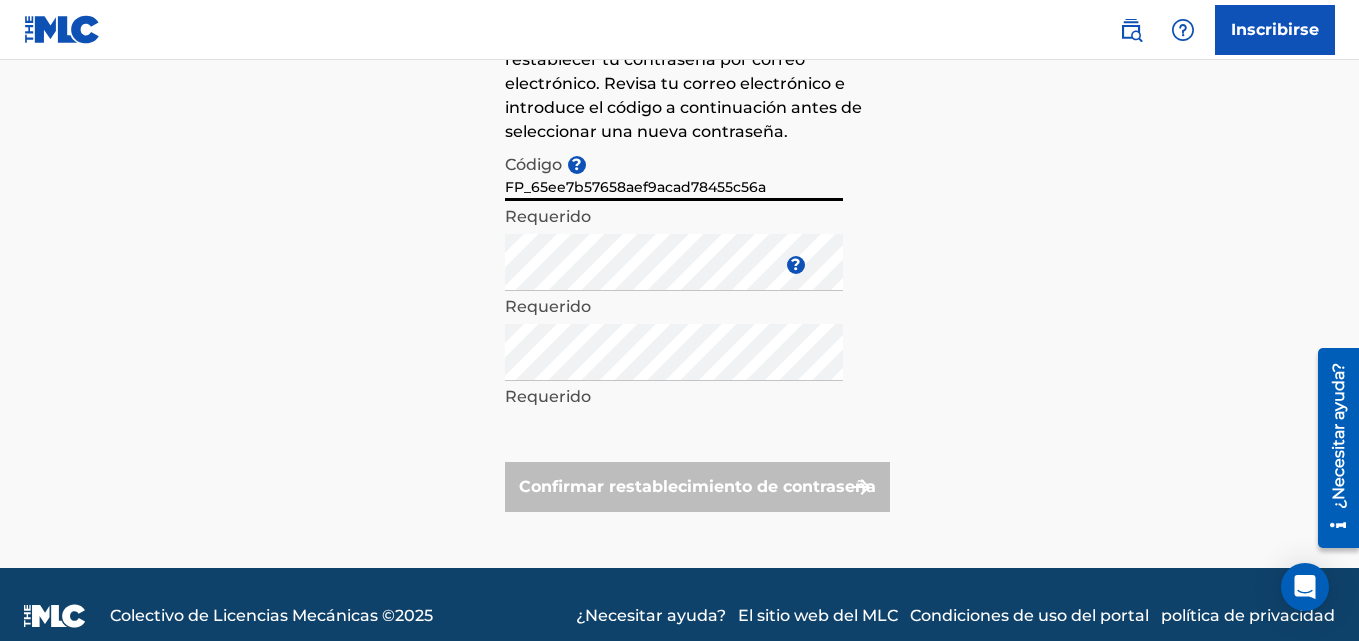 type on "FP_65ee7b57658aef9acad78455c56a" 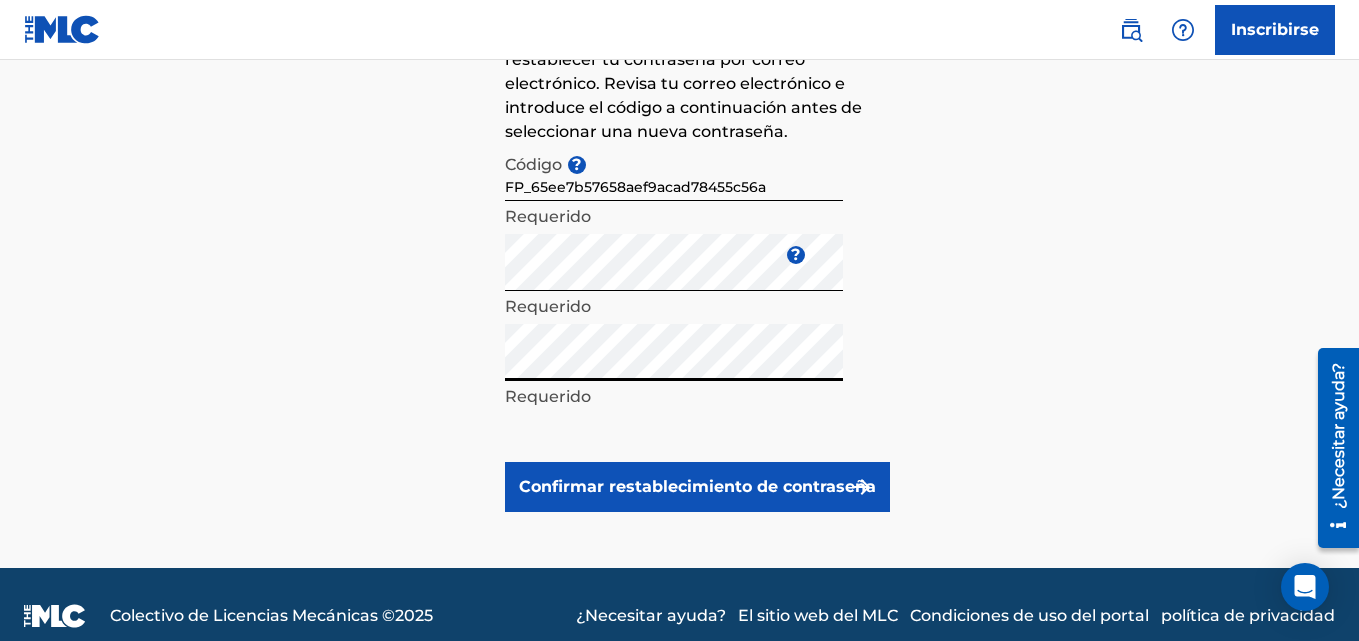 click on "Confirmar restablecimiento de contraseña" at bounding box center [697, 487] 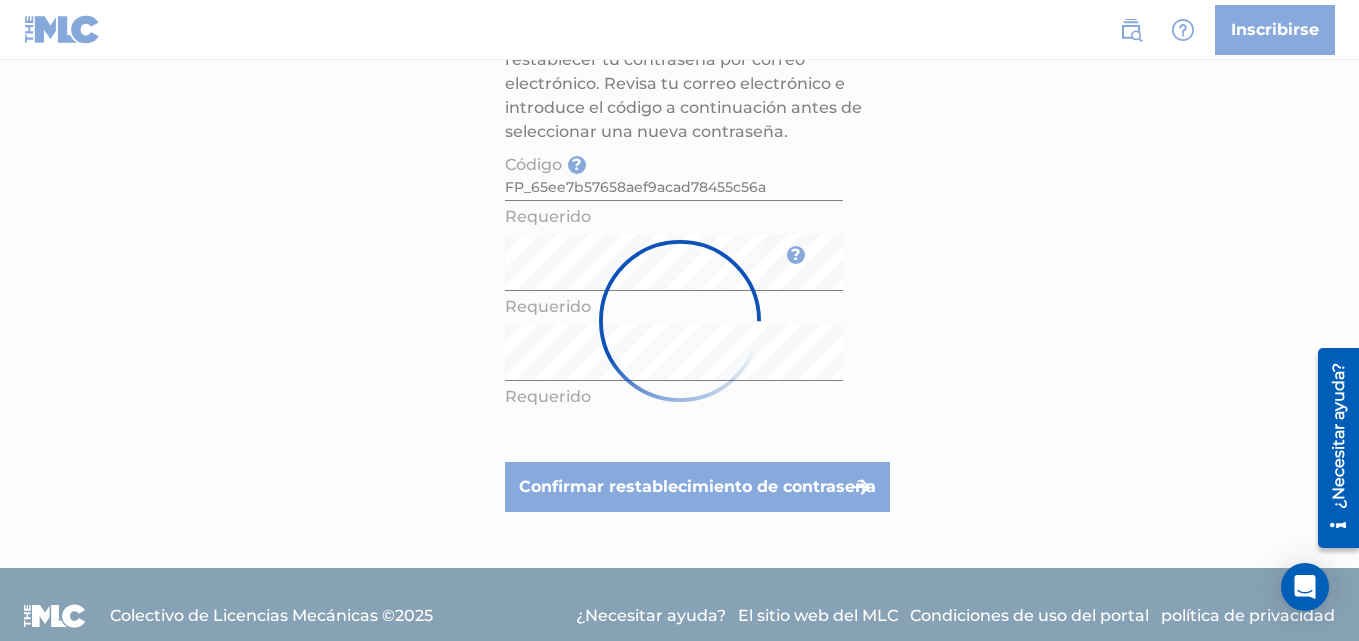 scroll, scrollTop: 0, scrollLeft: 0, axis: both 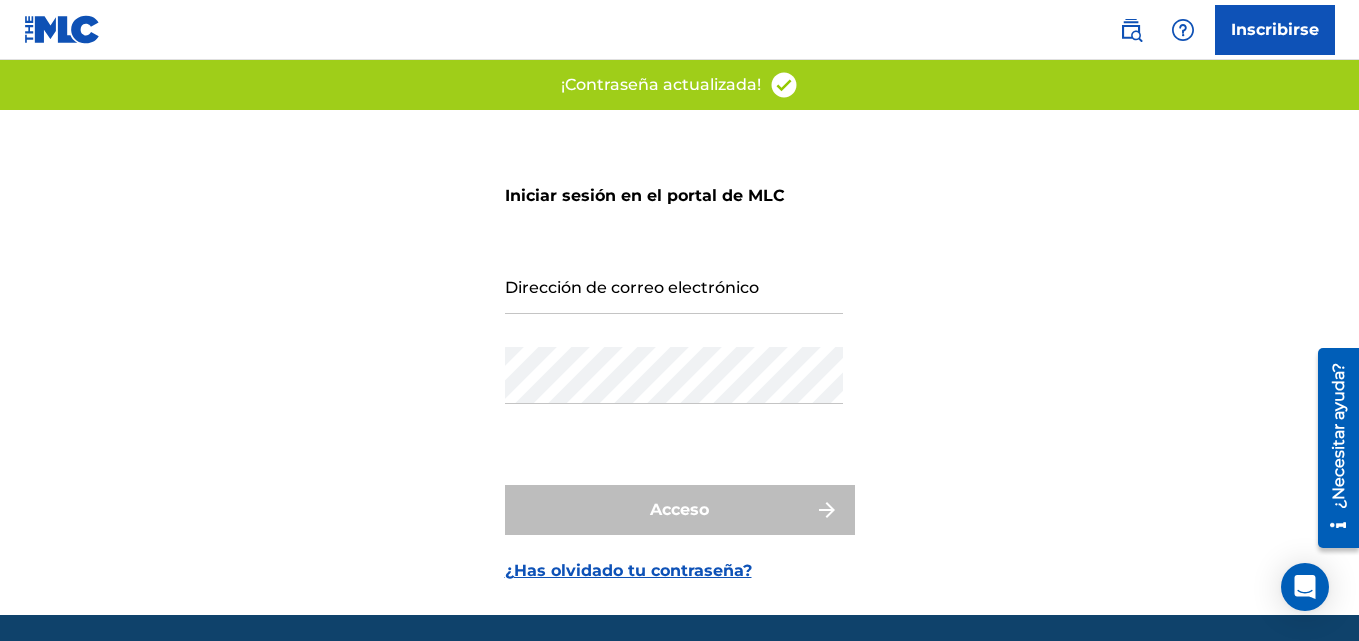 click on "Dirección de correo electrónico" at bounding box center [674, 285] 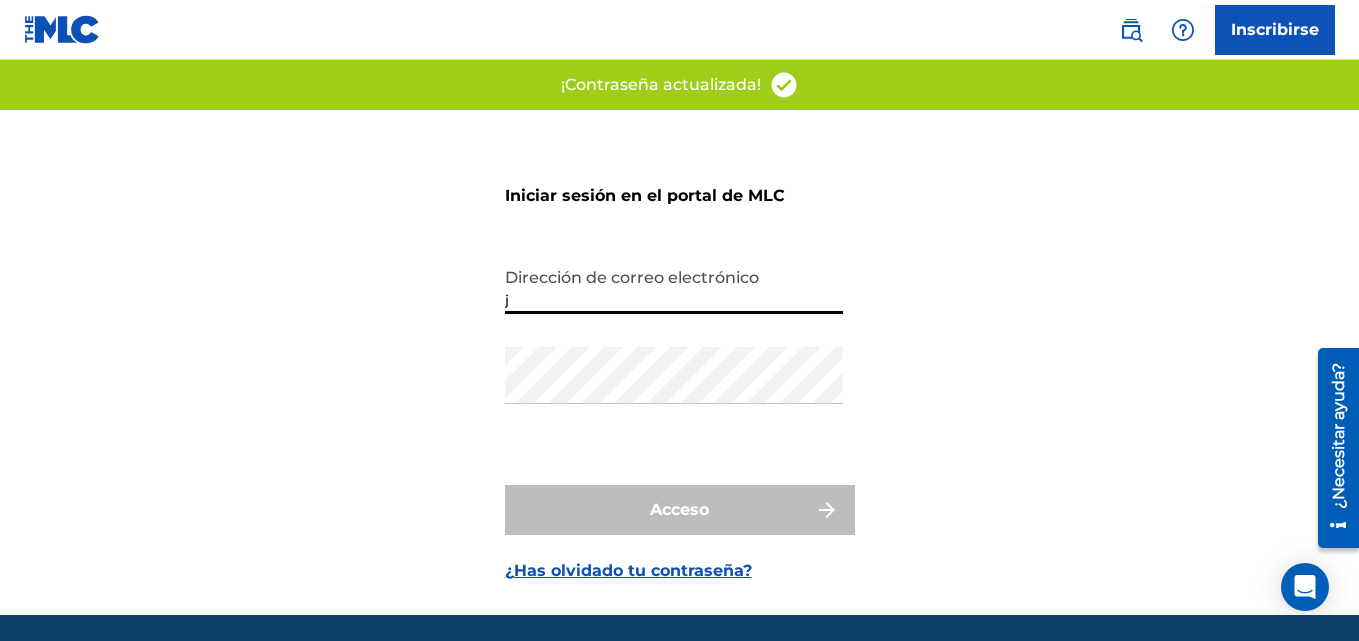 type on "jeancarlos-027@hotmail.es" 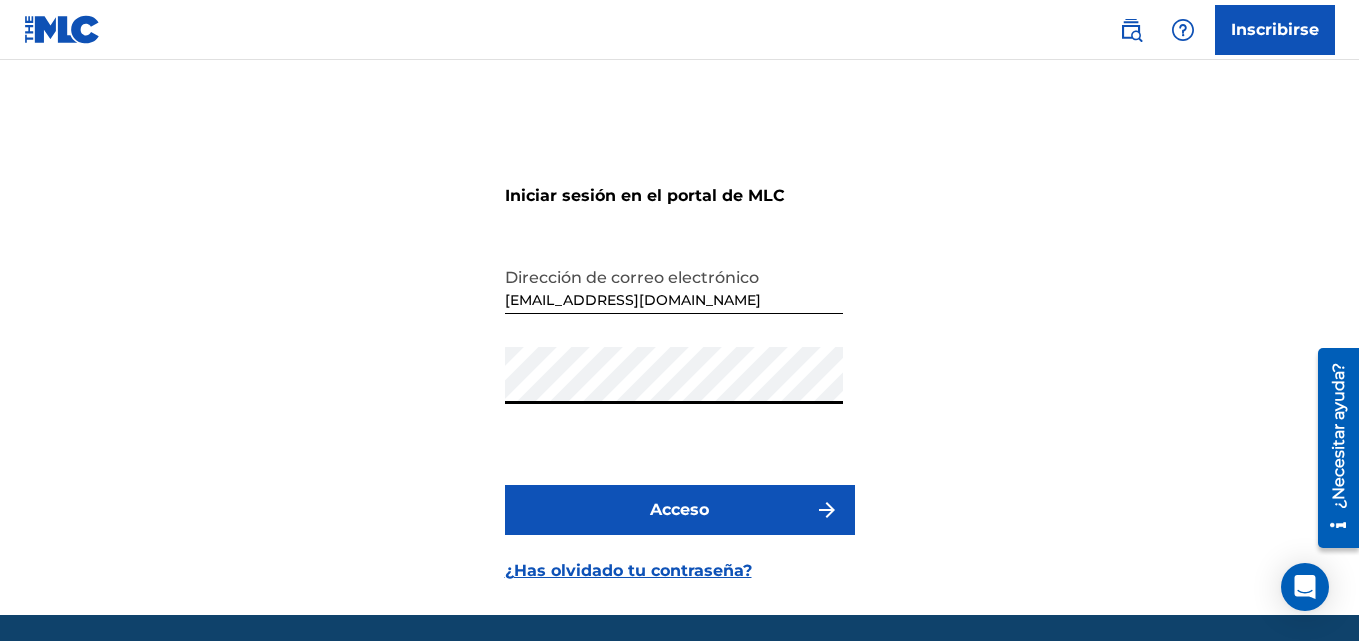 click on "Acceso" at bounding box center (680, 510) 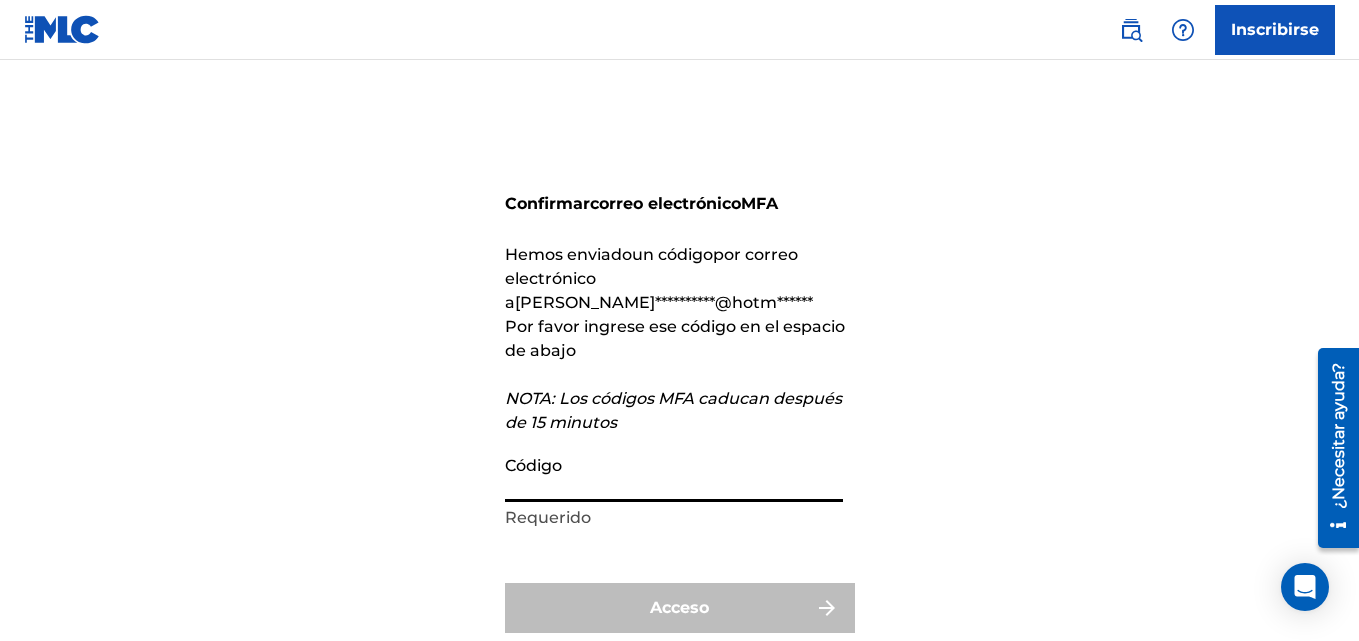 drag, startPoint x: 540, startPoint y: 428, endPoint x: 560, endPoint y: 437, distance: 21.931713 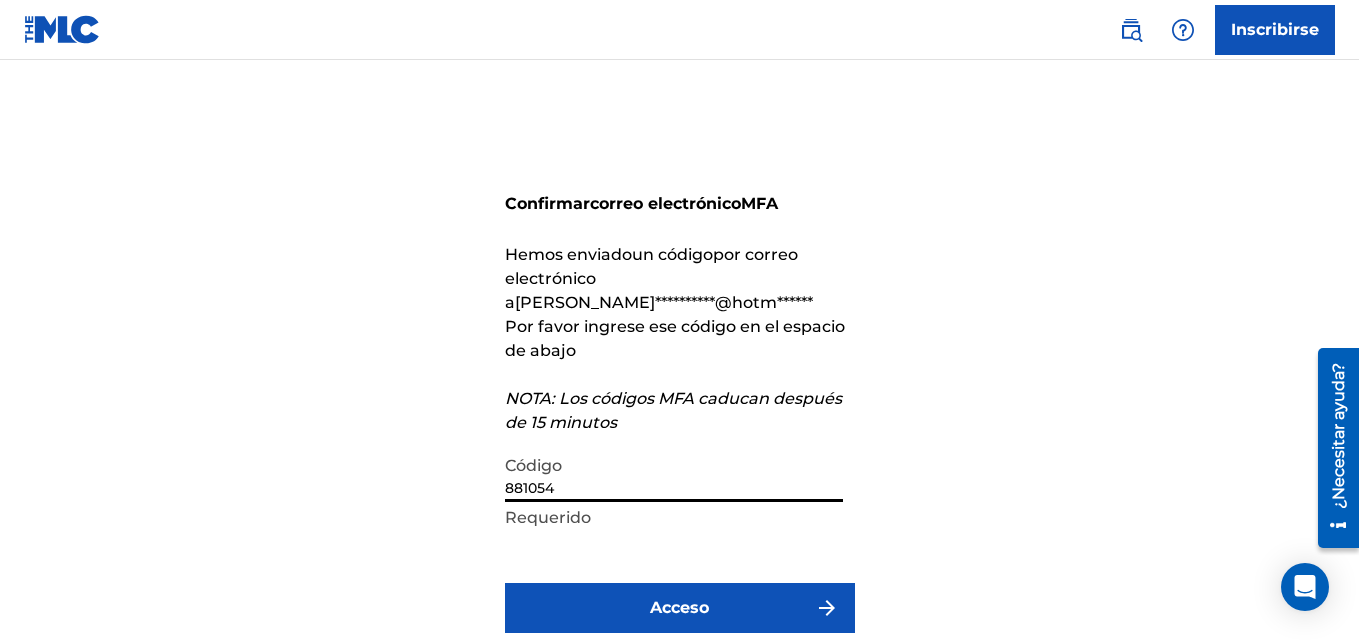 type on "881054" 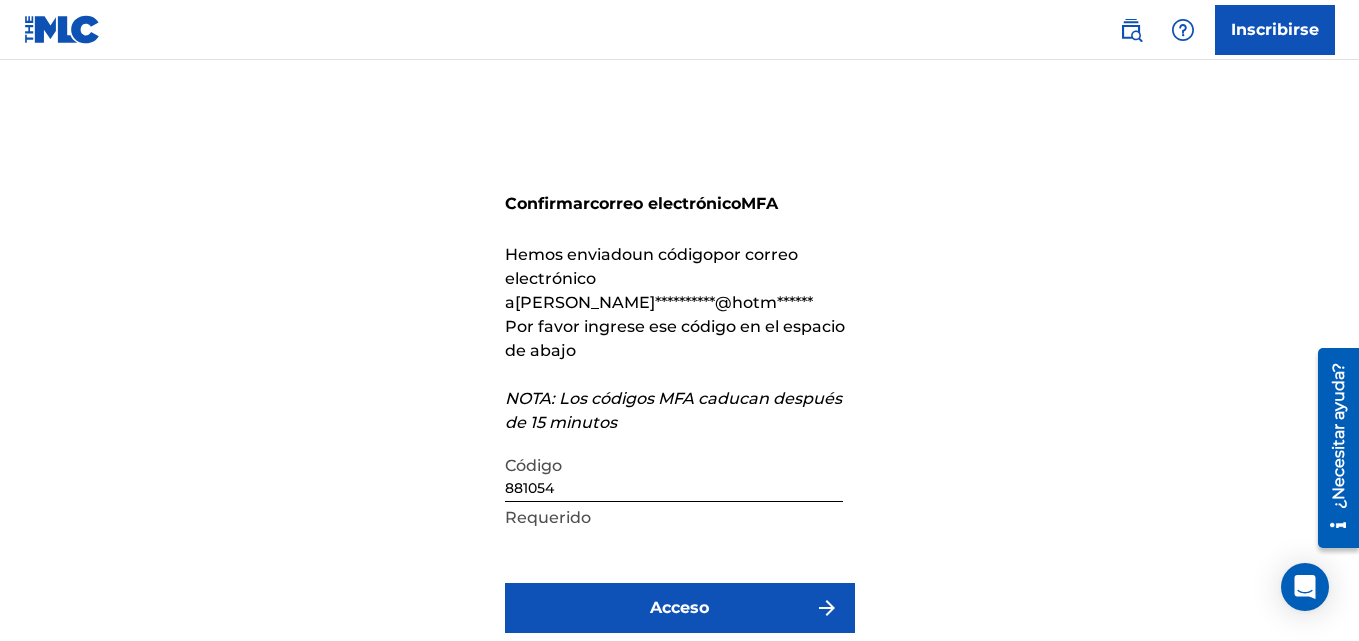 click on "Acceso" at bounding box center (680, 608) 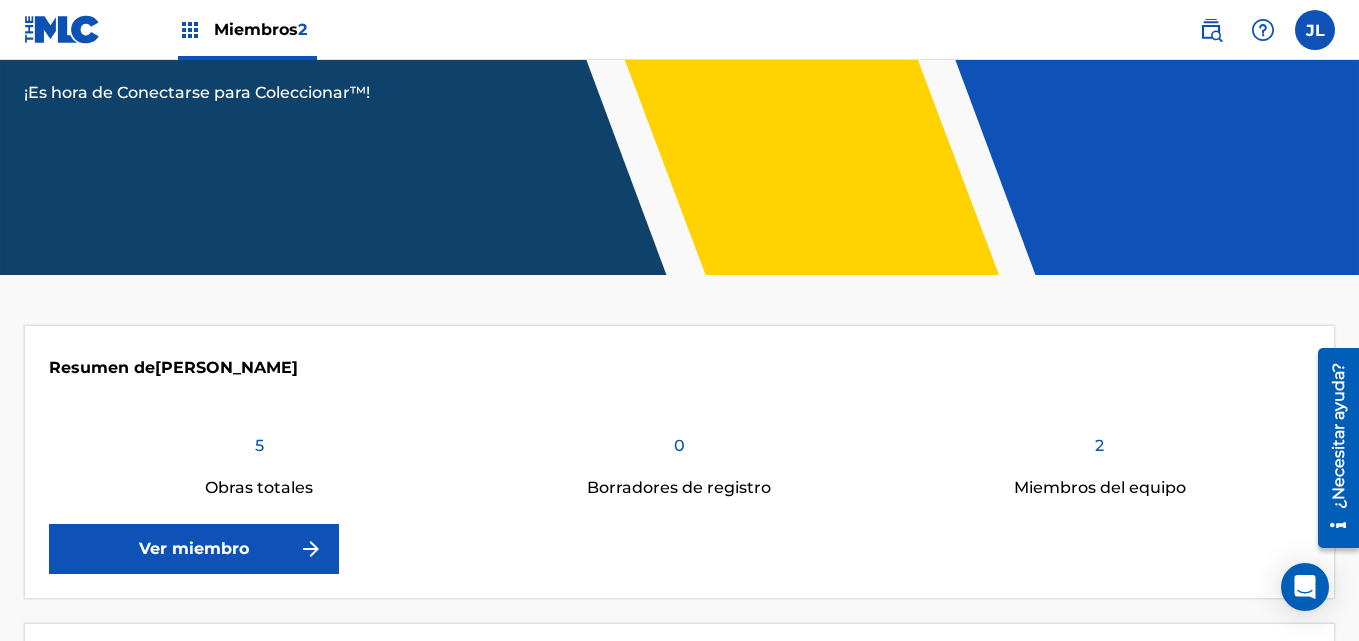 scroll, scrollTop: 234, scrollLeft: 0, axis: vertical 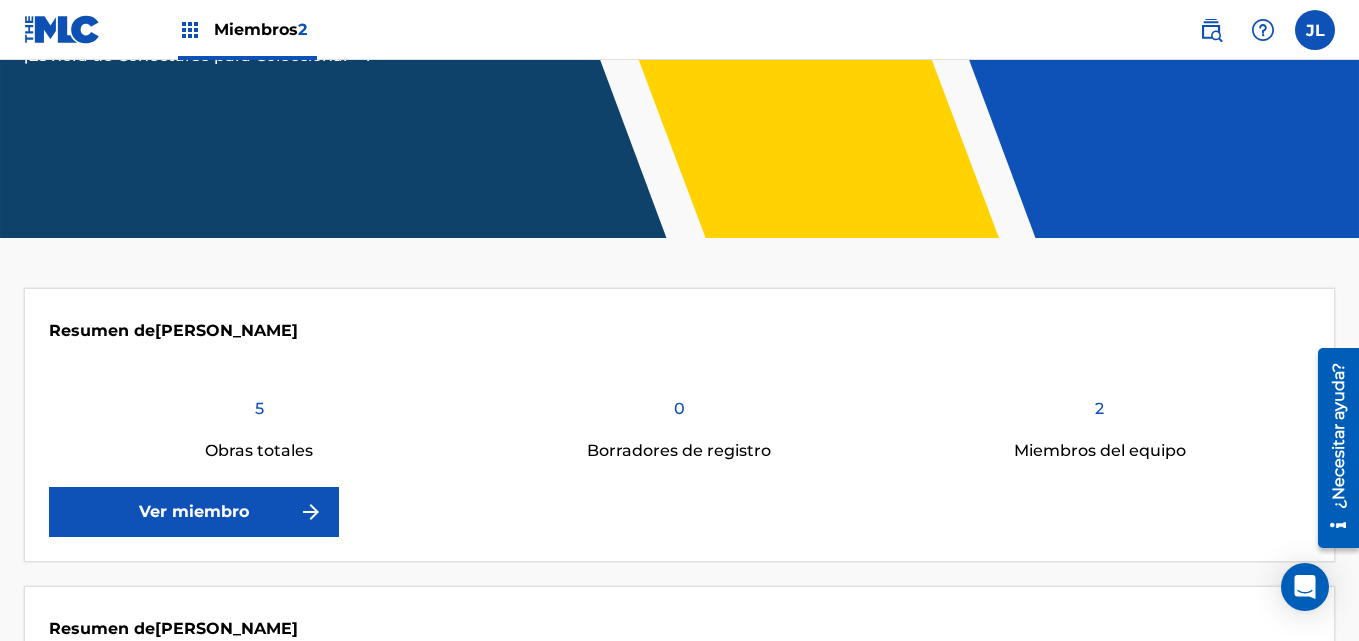 click on "Ver miembro" at bounding box center (194, 512) 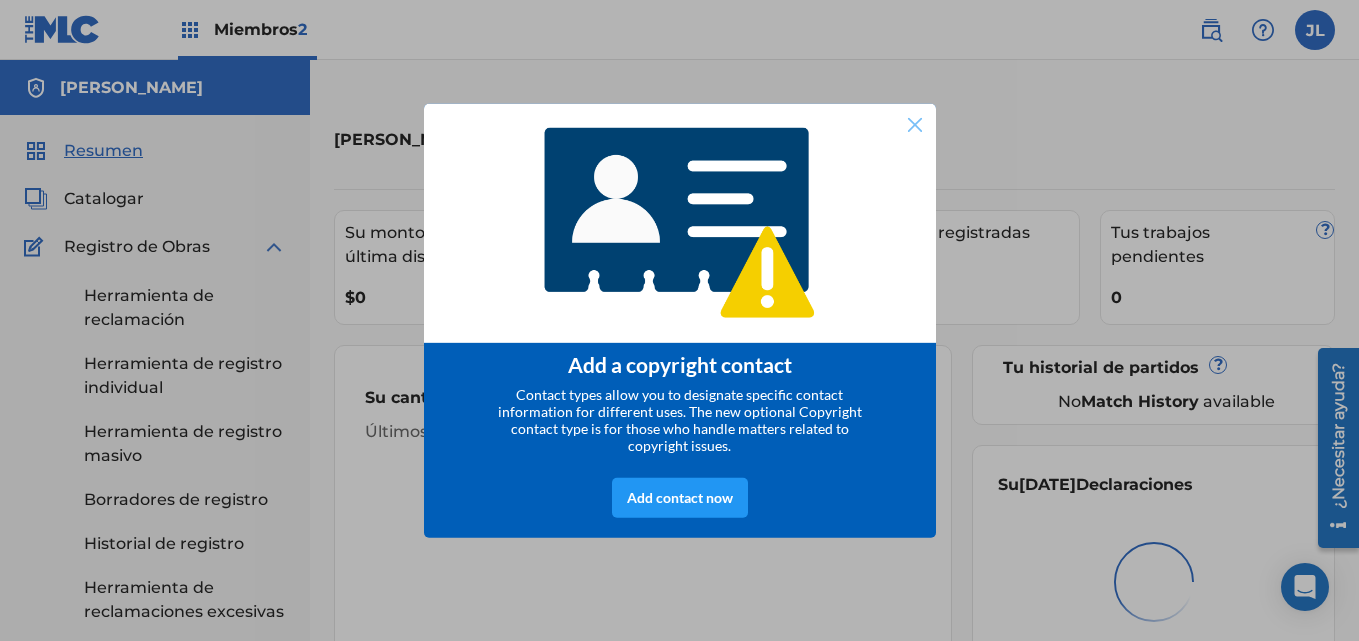 scroll, scrollTop: 0, scrollLeft: 0, axis: both 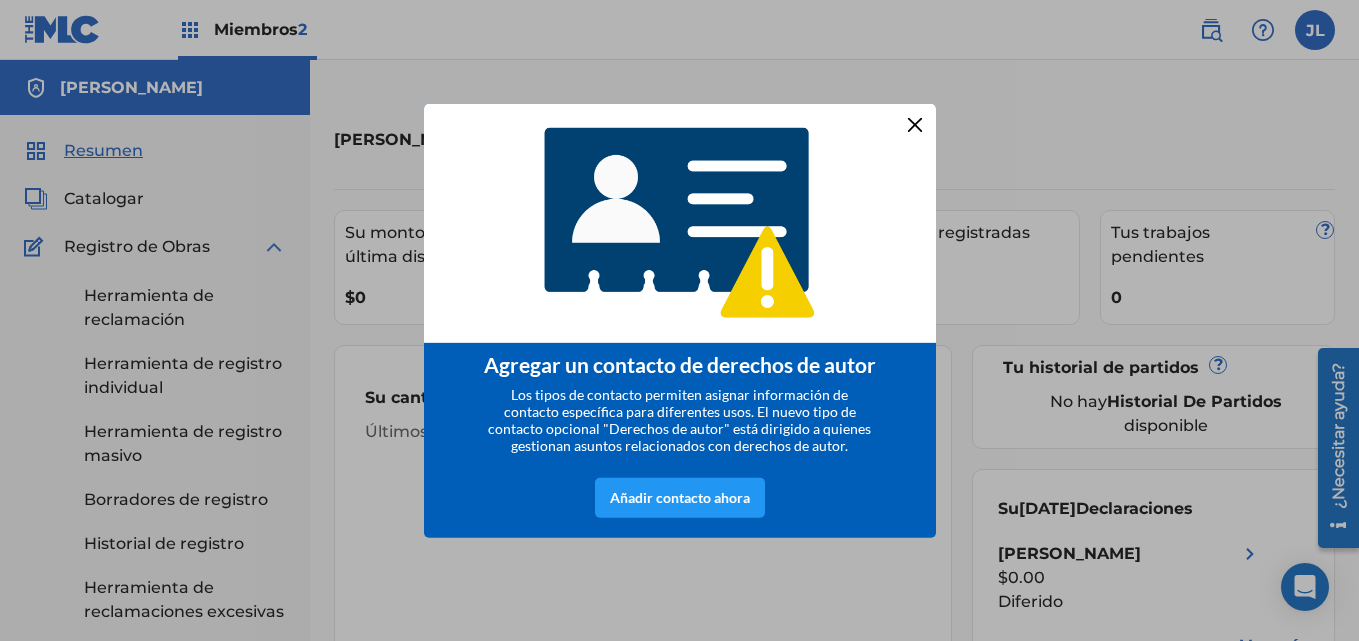 click at bounding box center (914, 124) 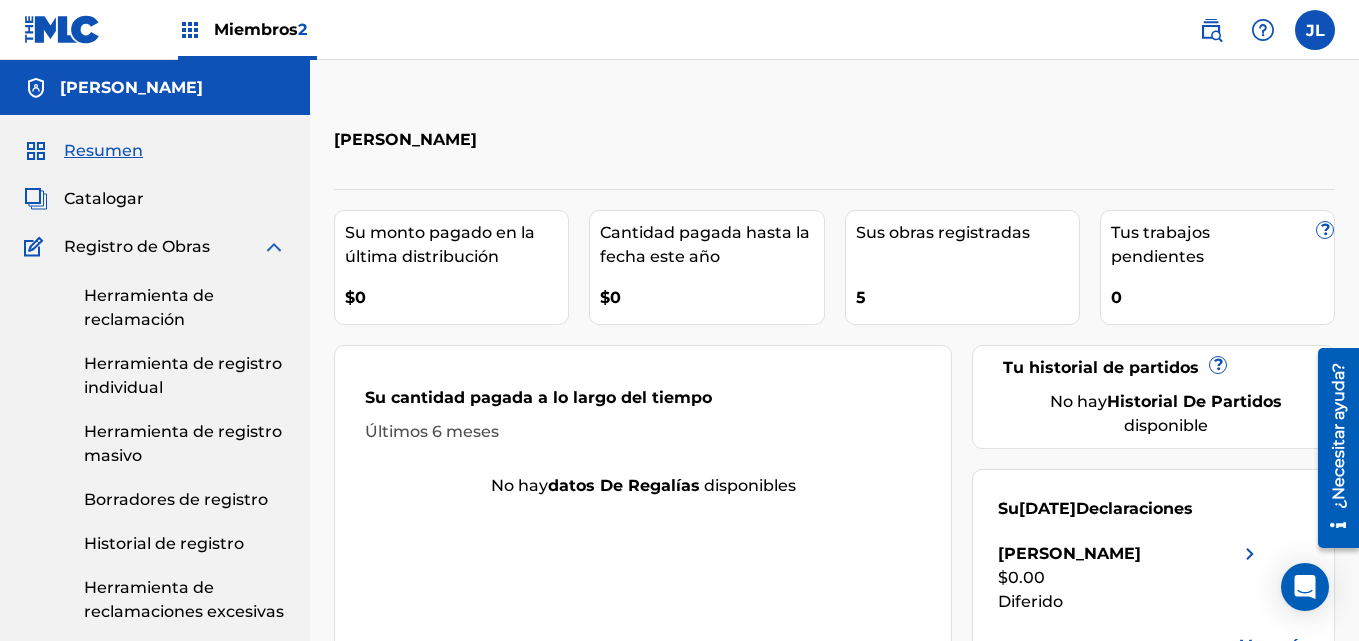 click at bounding box center (1315, 30) 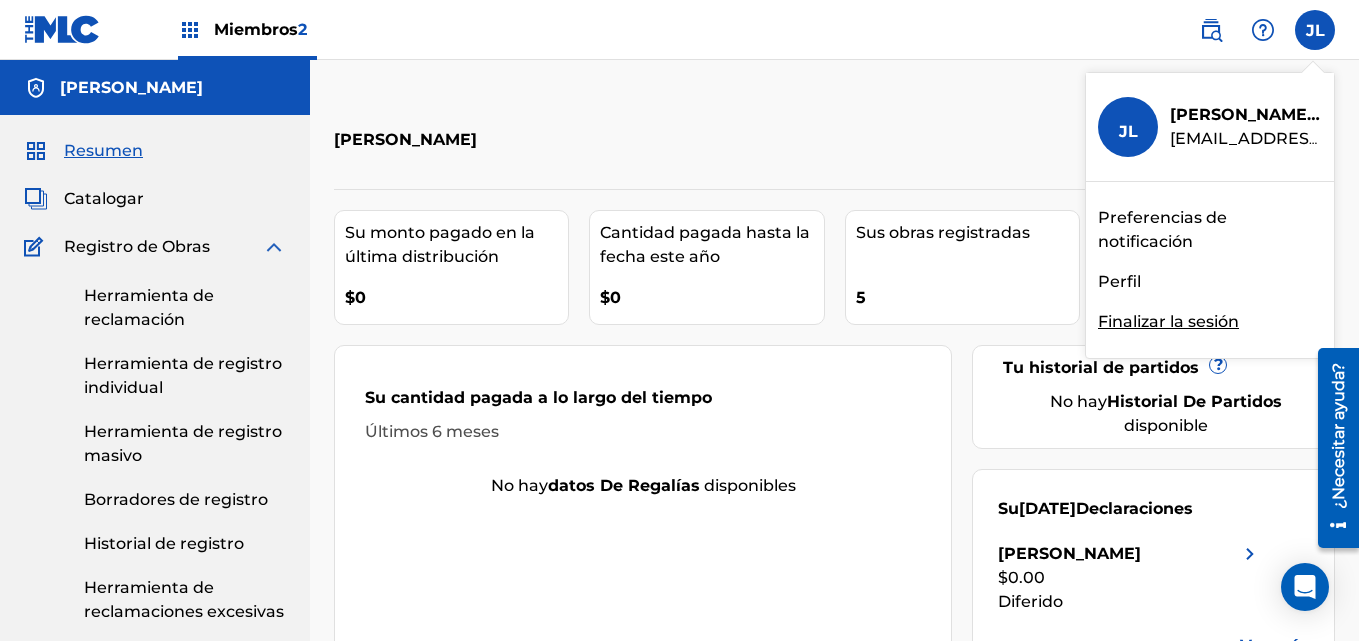 click on "JL JL Jean Carlos    Lara jeancarlos-027@hotmail.es Preferencias de notificación Perfil Finalizar la sesión" at bounding box center [1315, 30] 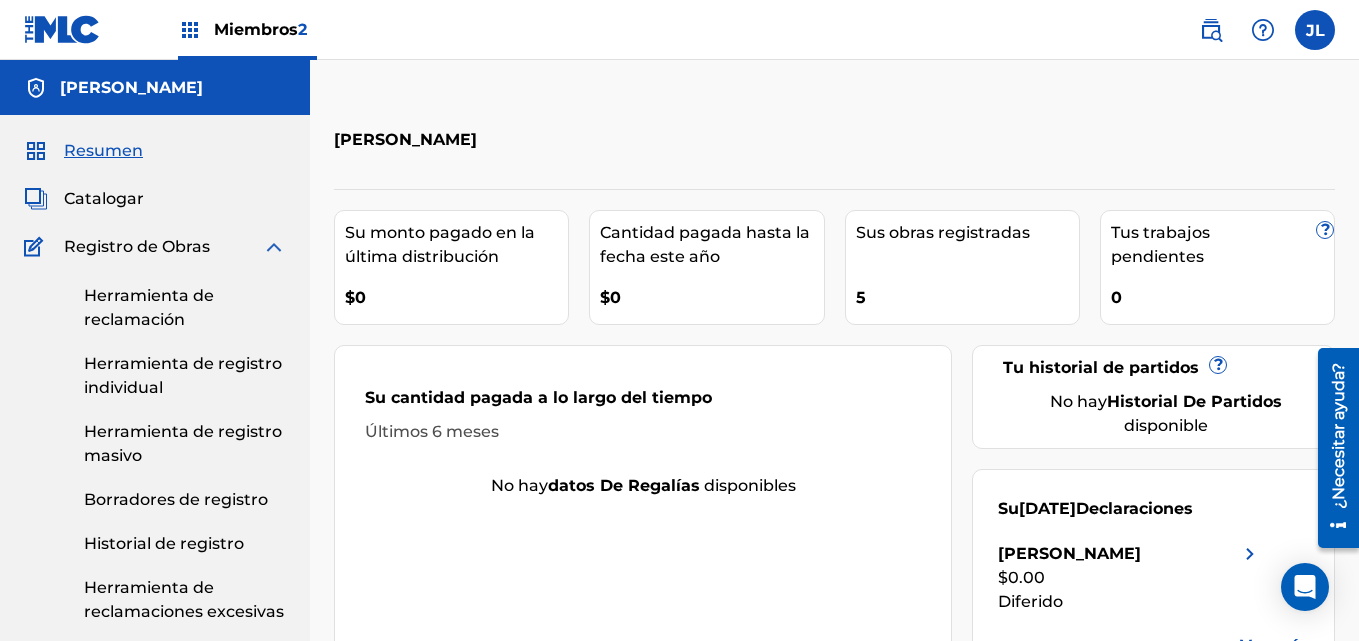 click on "2" at bounding box center (302, 29) 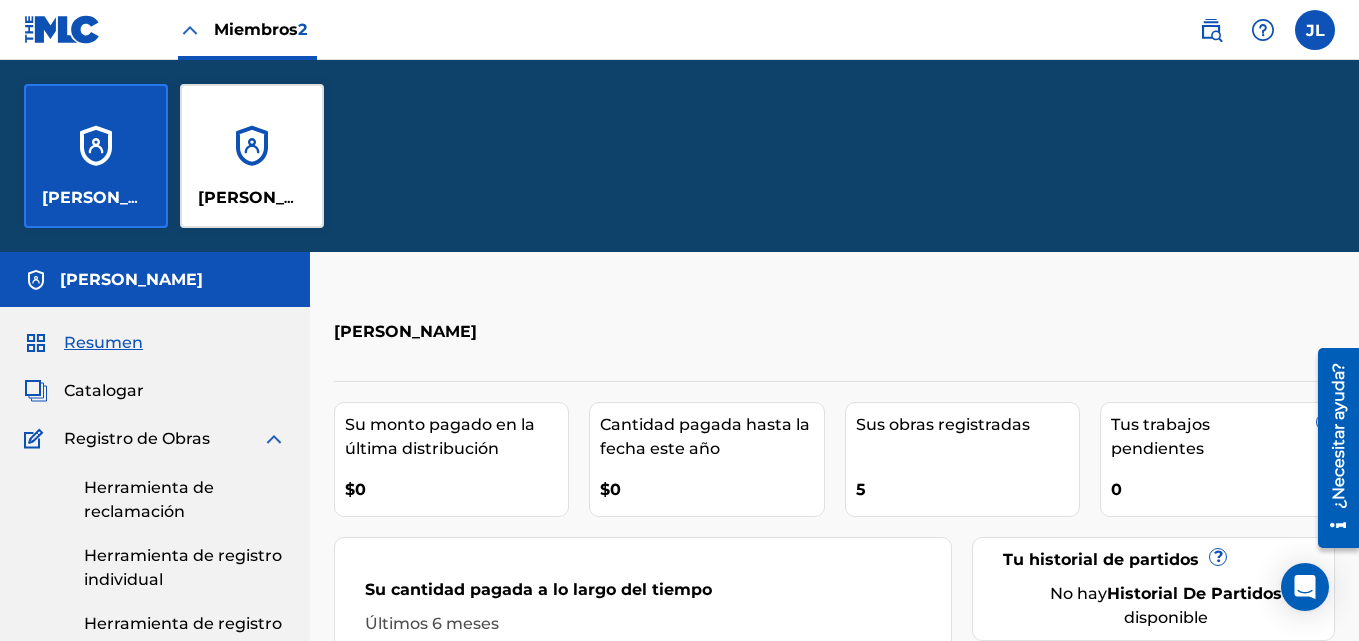 click on "JEAN CARLOS LARA" at bounding box center (269, 197) 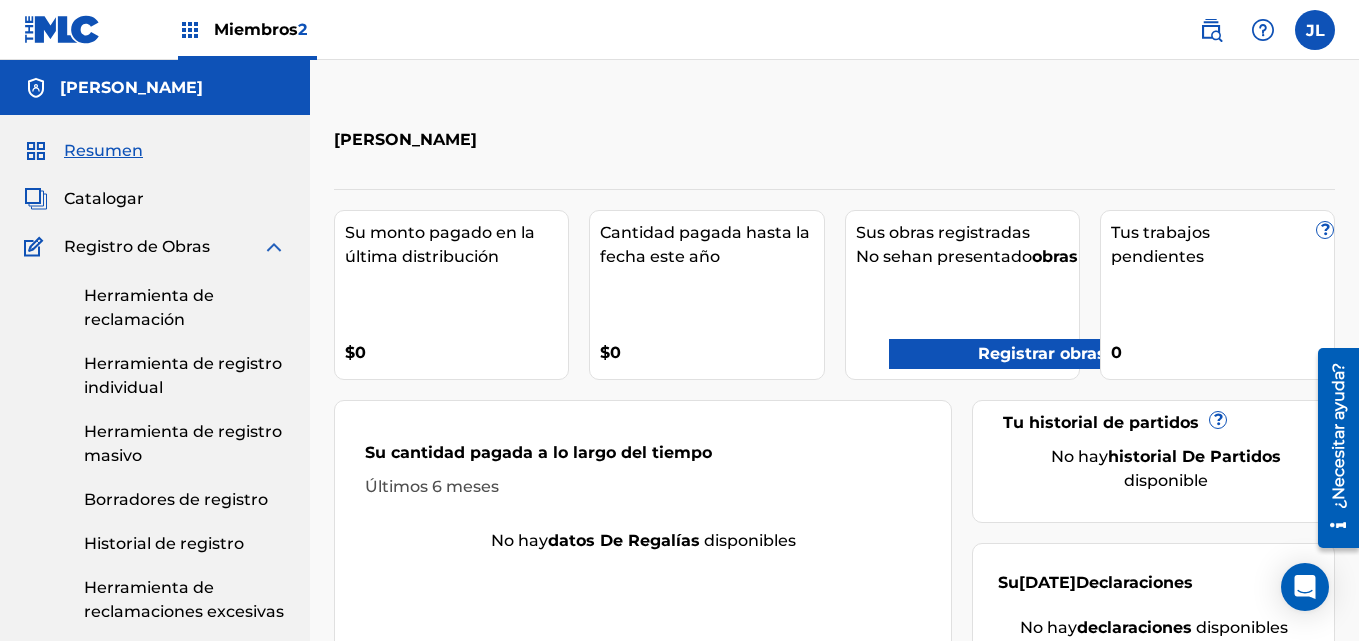 click on "Miembros" at bounding box center (256, 29) 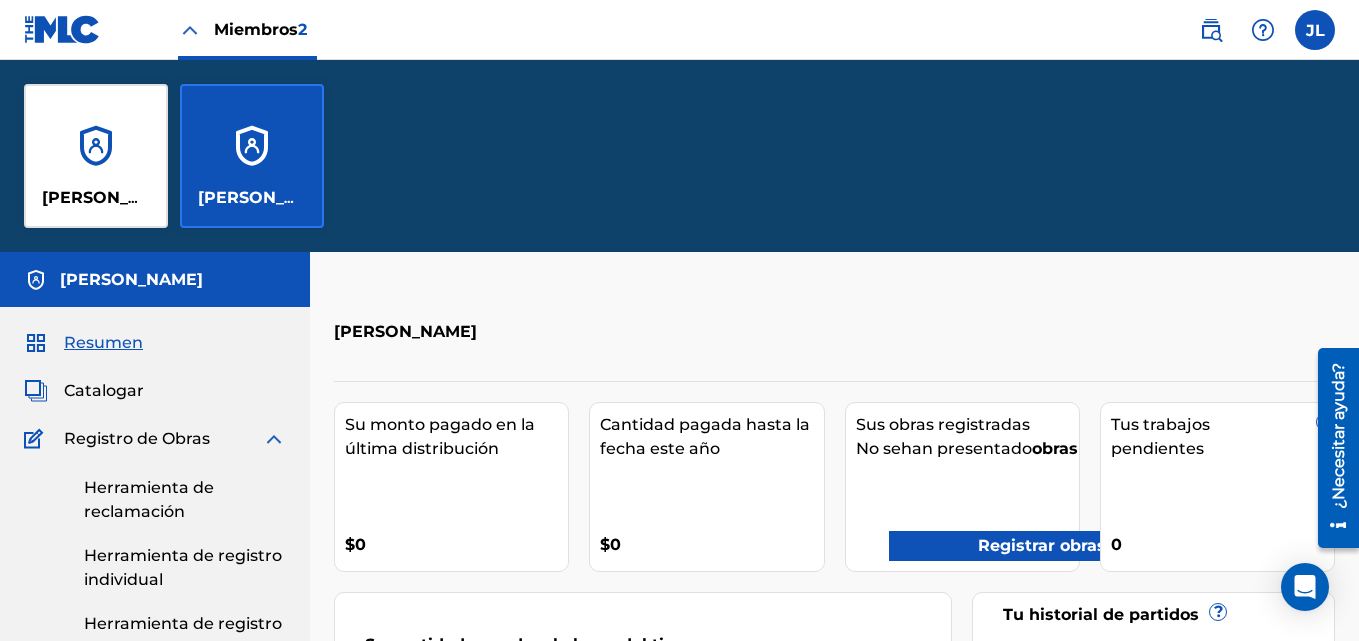 click on "Miembros" at bounding box center (256, 29) 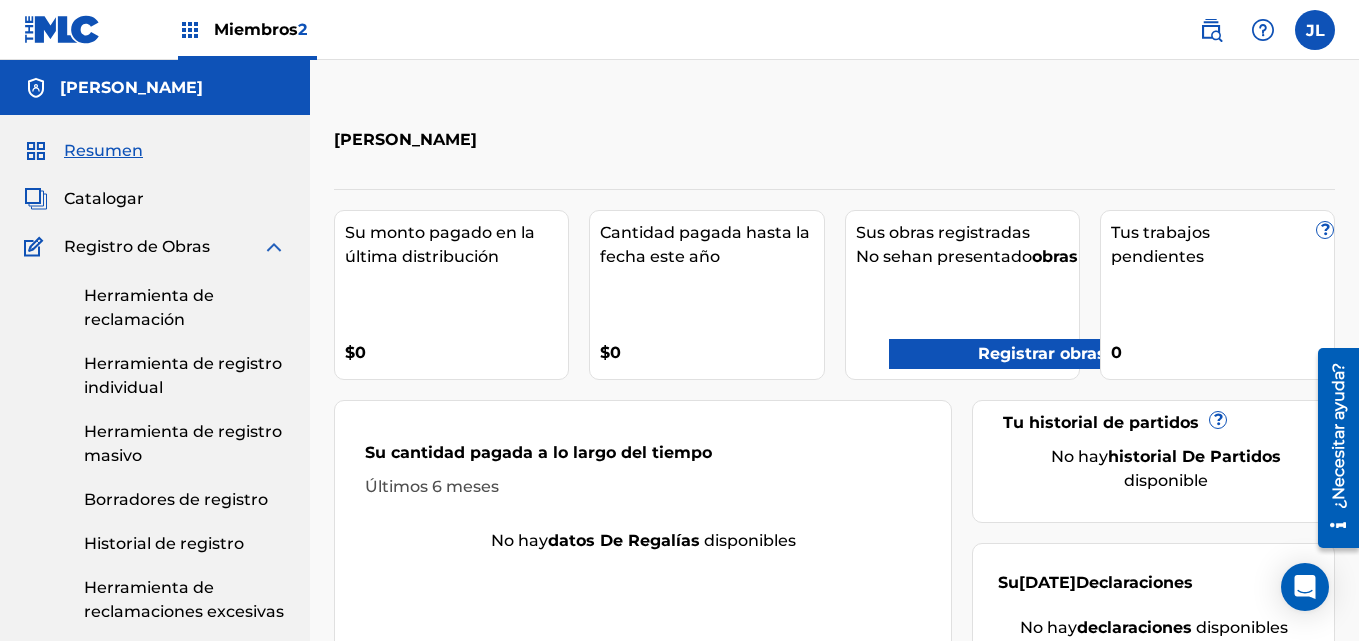 click at bounding box center (62, 29) 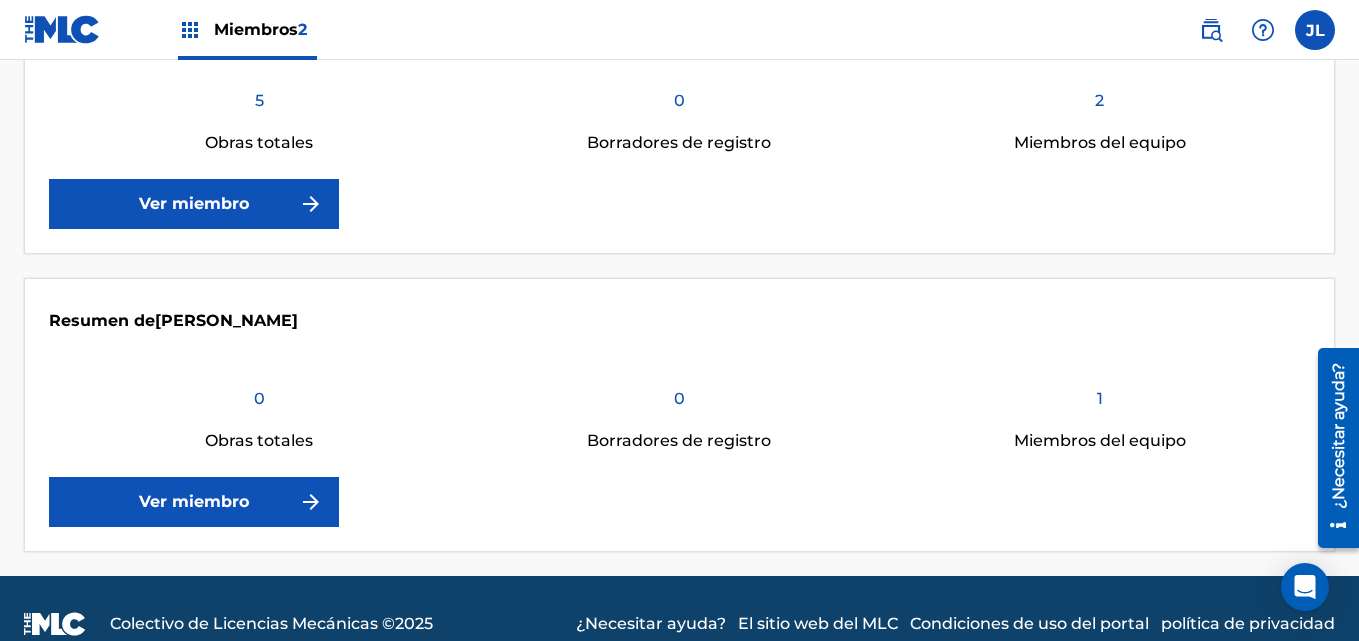 scroll, scrollTop: 573, scrollLeft: 0, axis: vertical 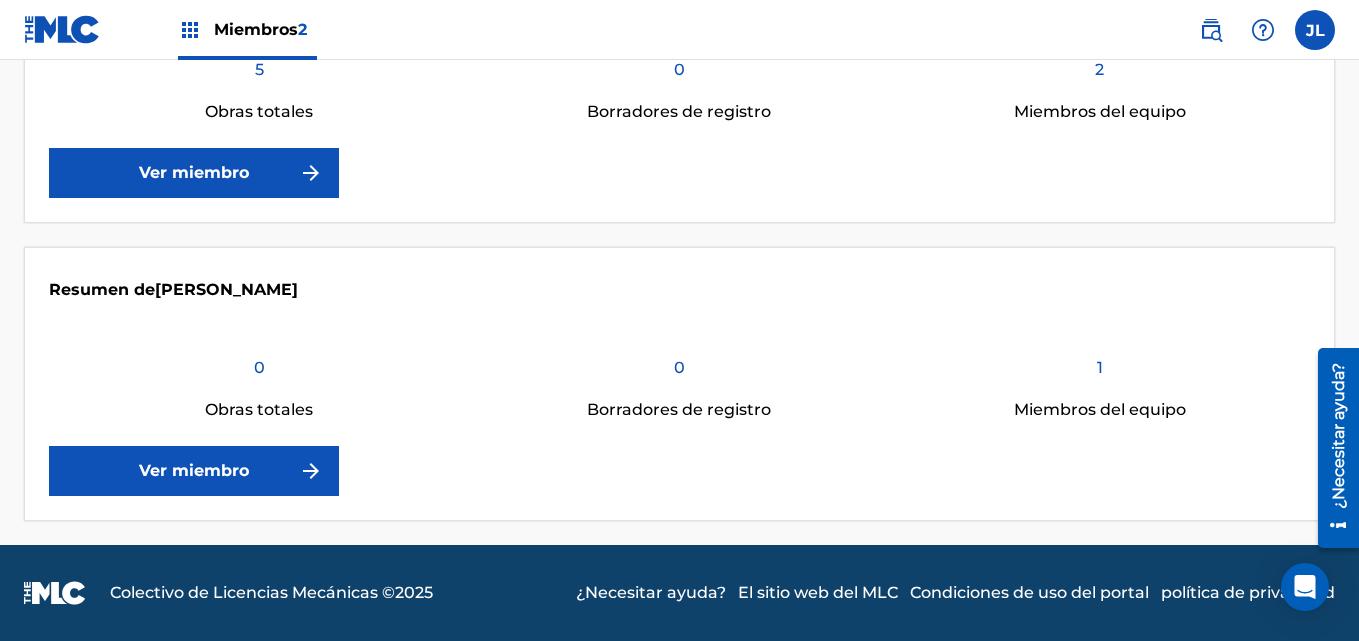 click on "Ver miembro" at bounding box center [194, 471] 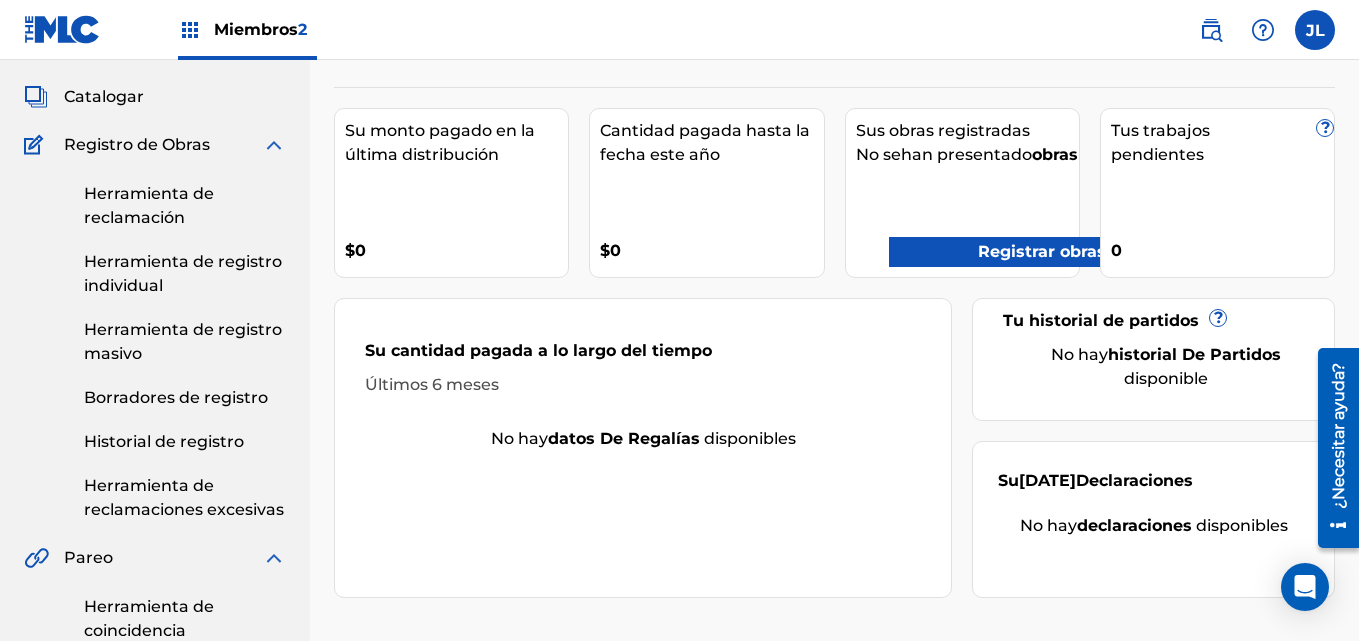 scroll, scrollTop: 0, scrollLeft: 0, axis: both 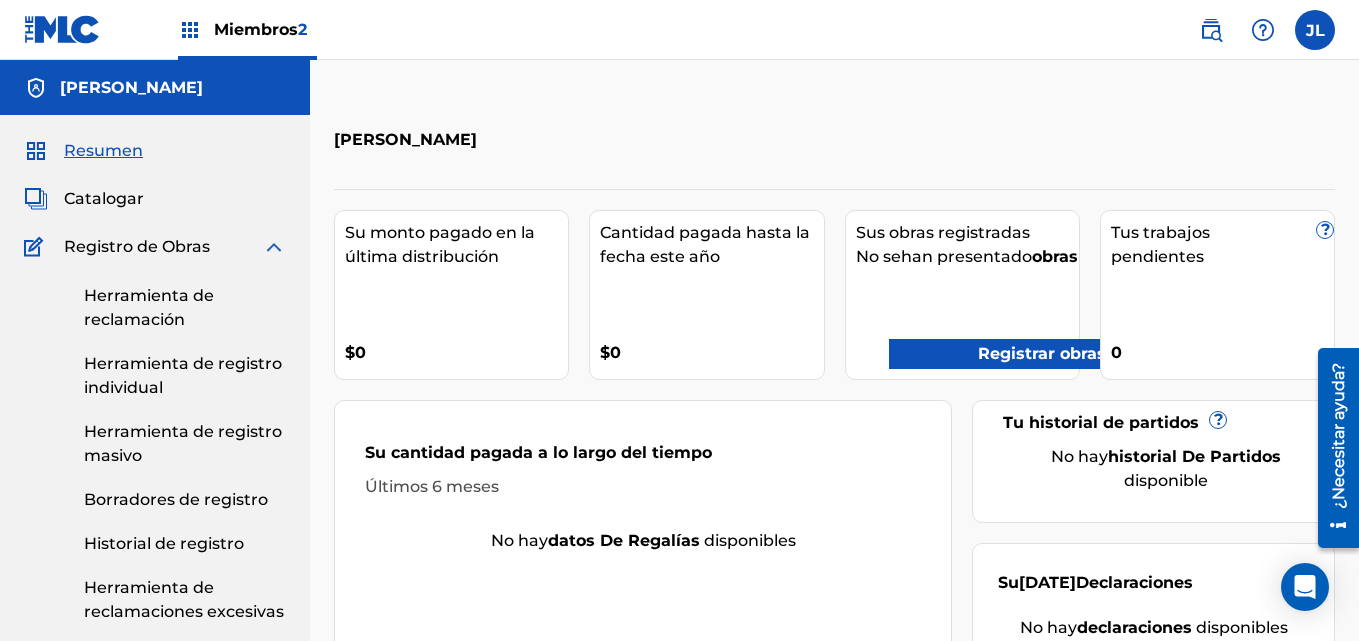 click at bounding box center [36, 88] 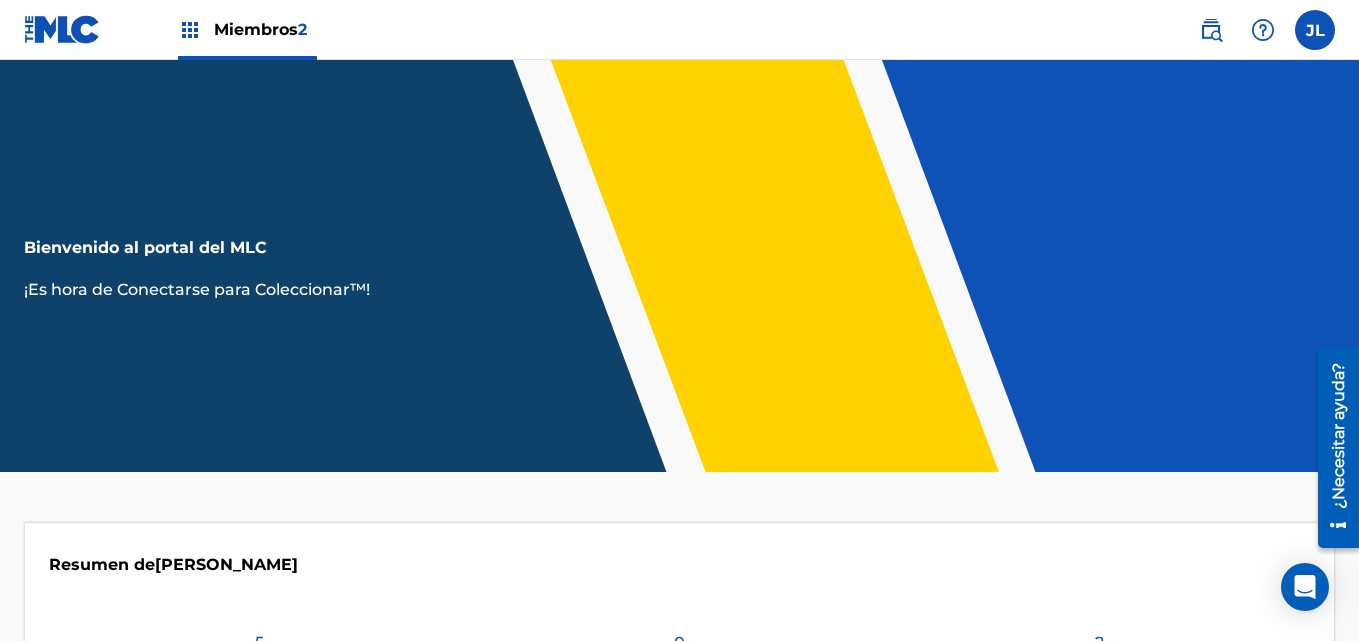 click at bounding box center [1263, 30] 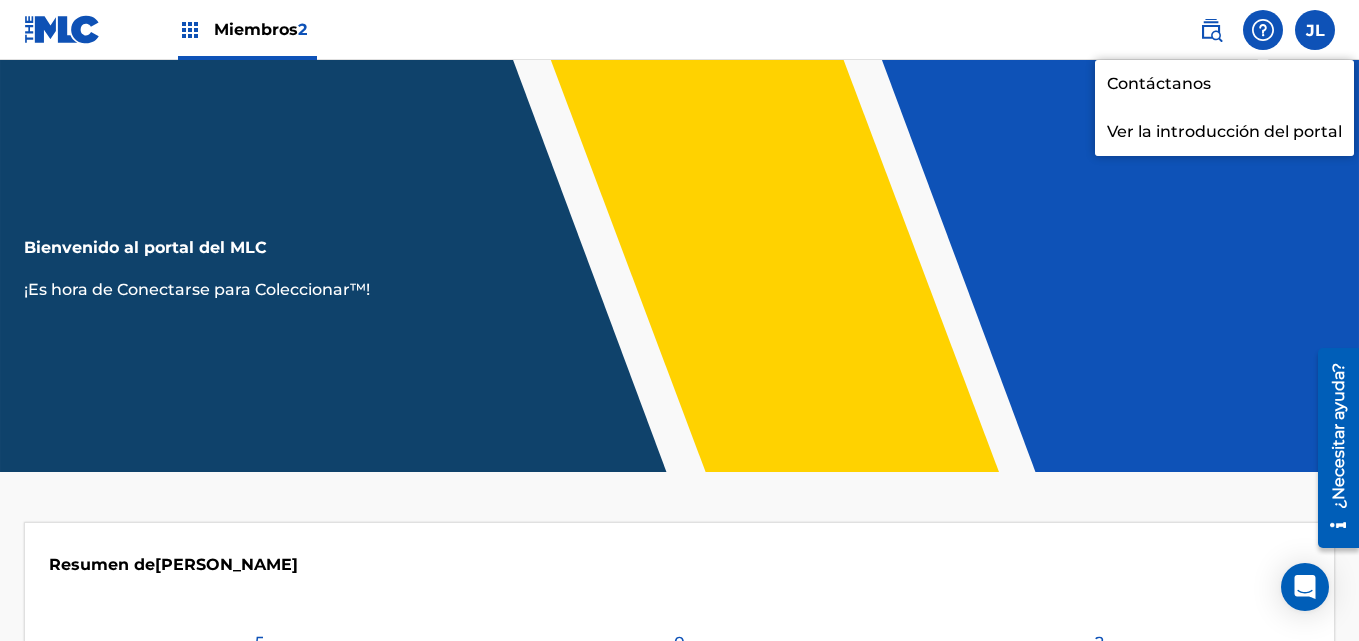 click at bounding box center (1263, 30) 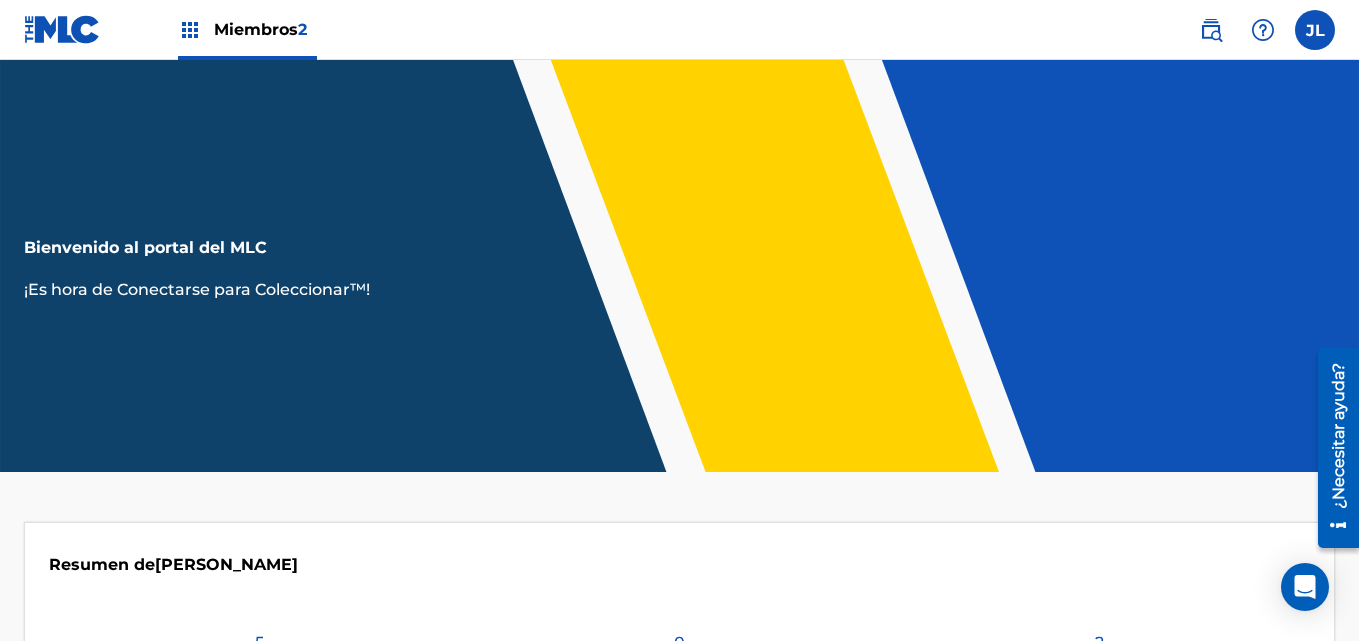 click at bounding box center [1315, 30] 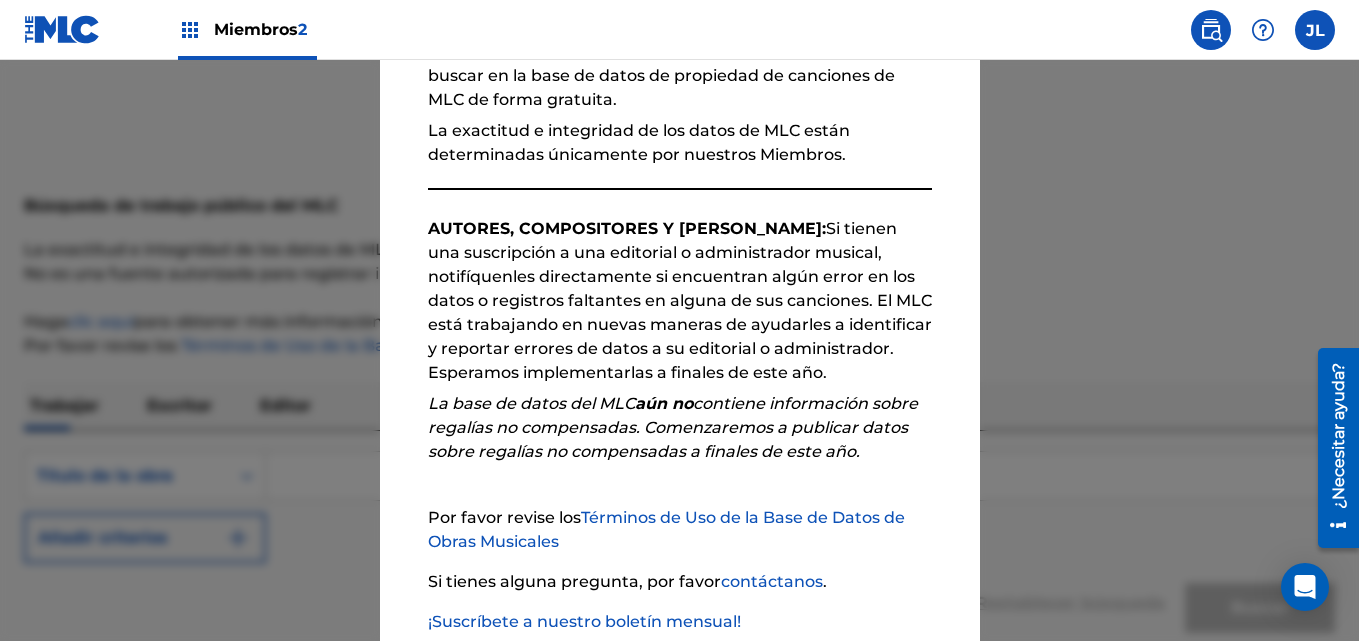 scroll, scrollTop: 311, scrollLeft: 0, axis: vertical 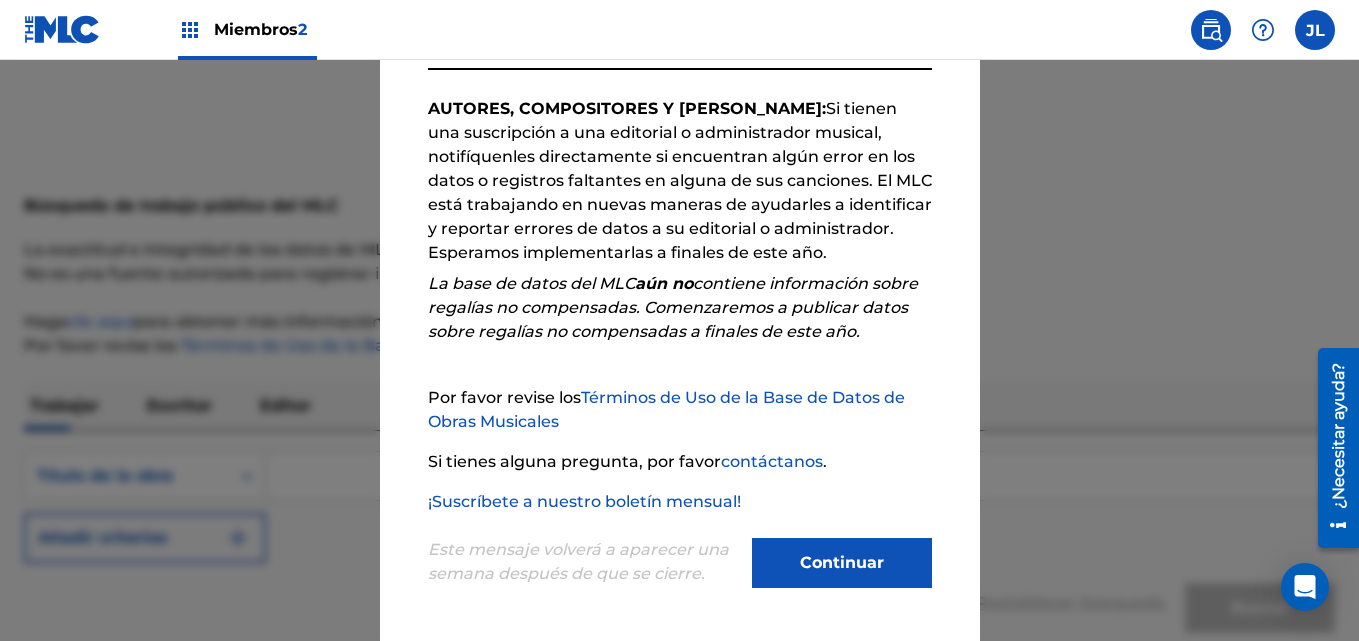 click on "Continuar" at bounding box center [842, 563] 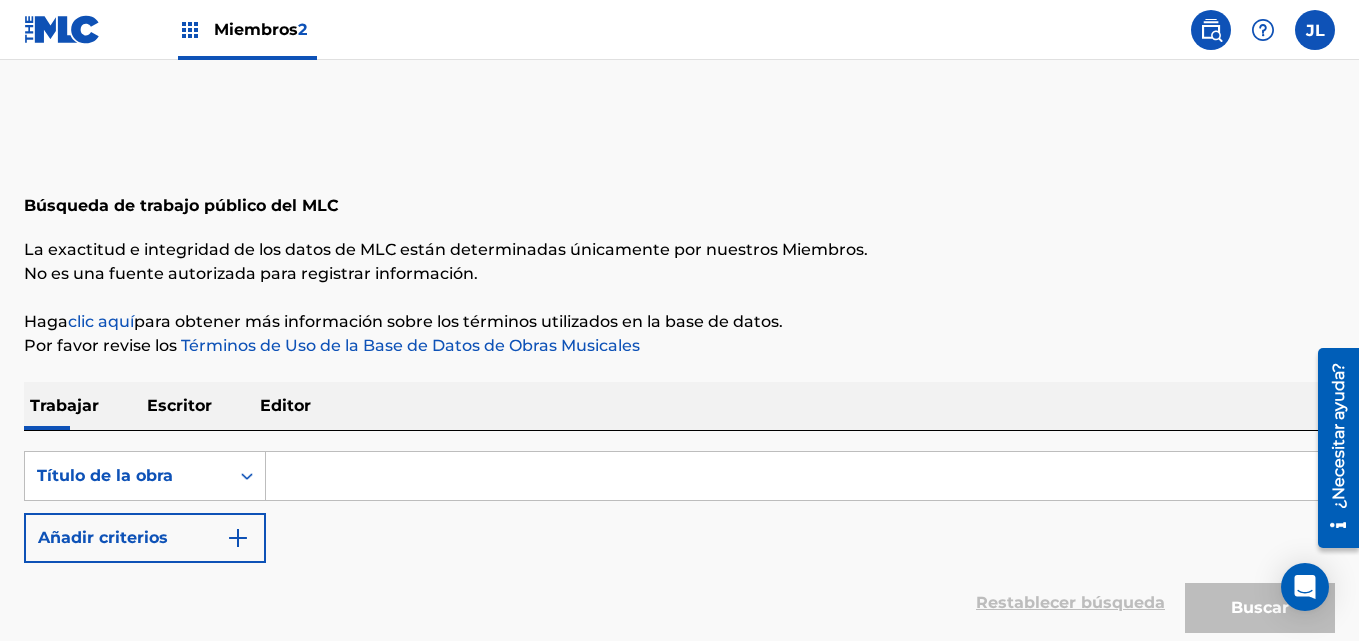 click at bounding box center [62, 29] 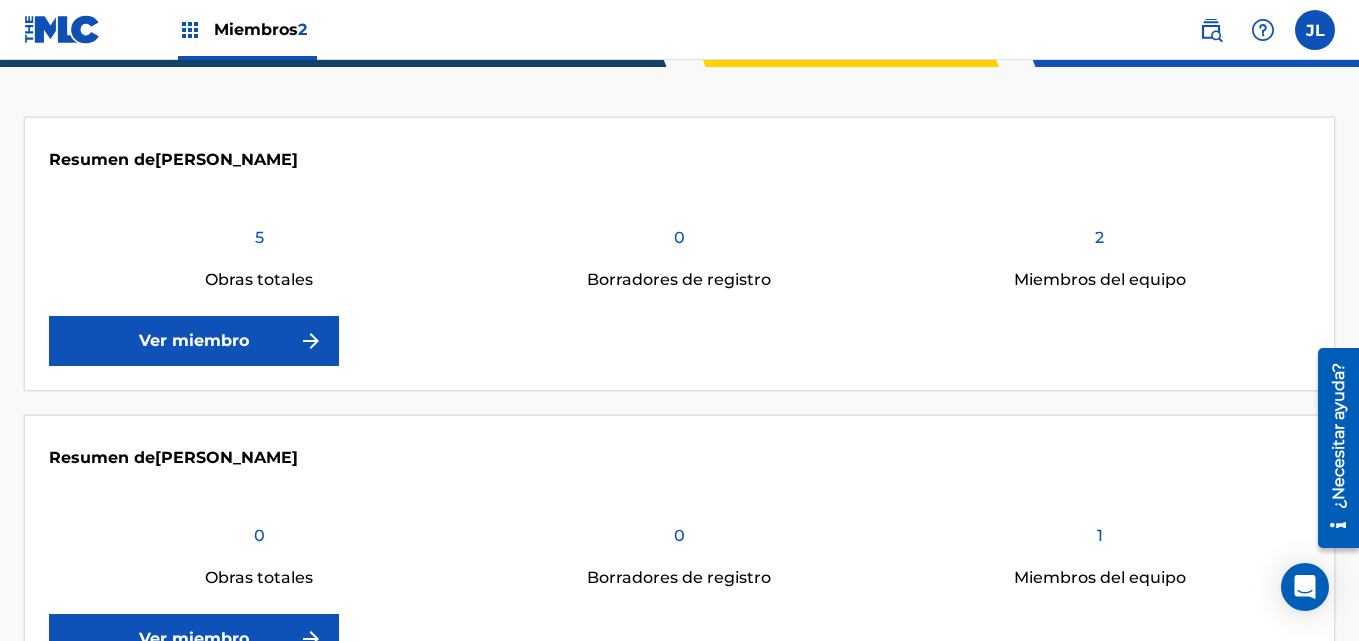 scroll, scrollTop: 340, scrollLeft: 0, axis: vertical 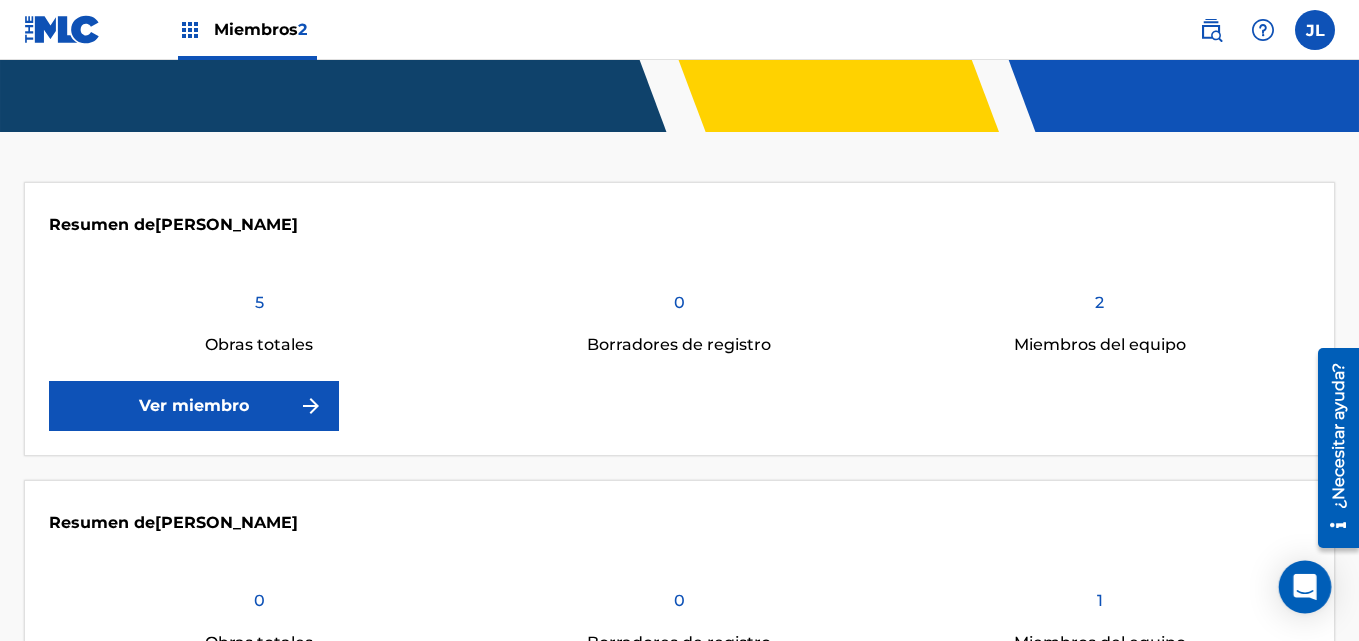 click 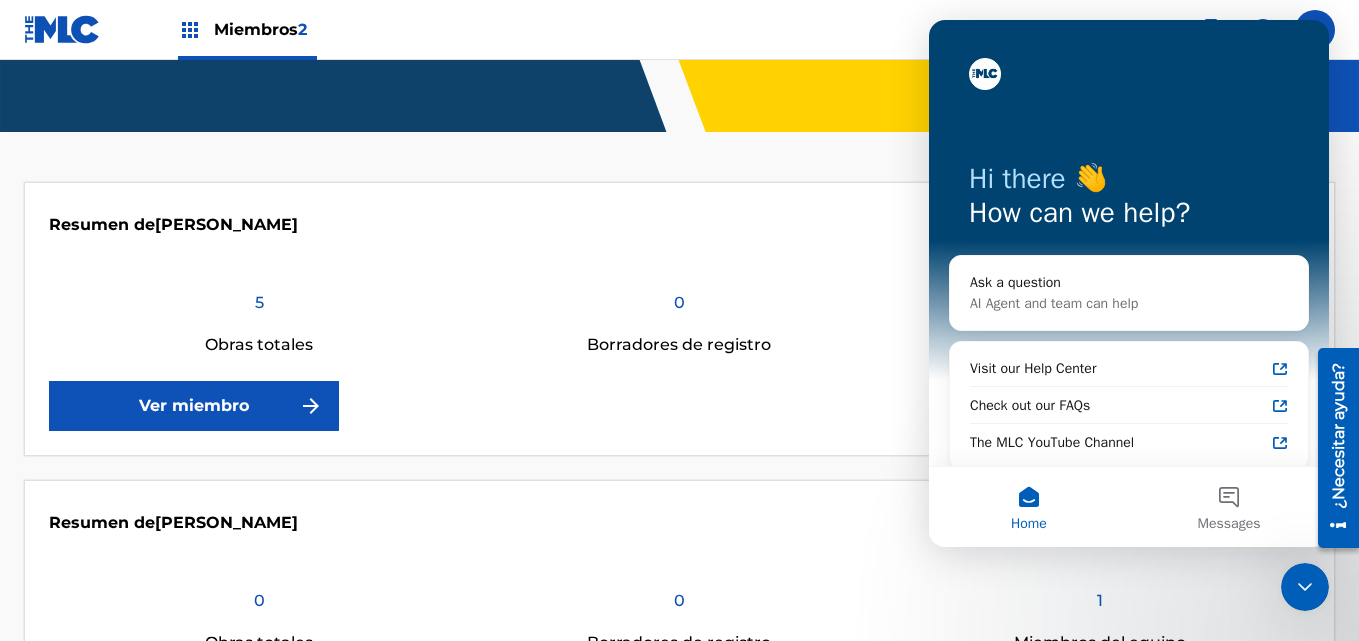 scroll, scrollTop: 0, scrollLeft: 0, axis: both 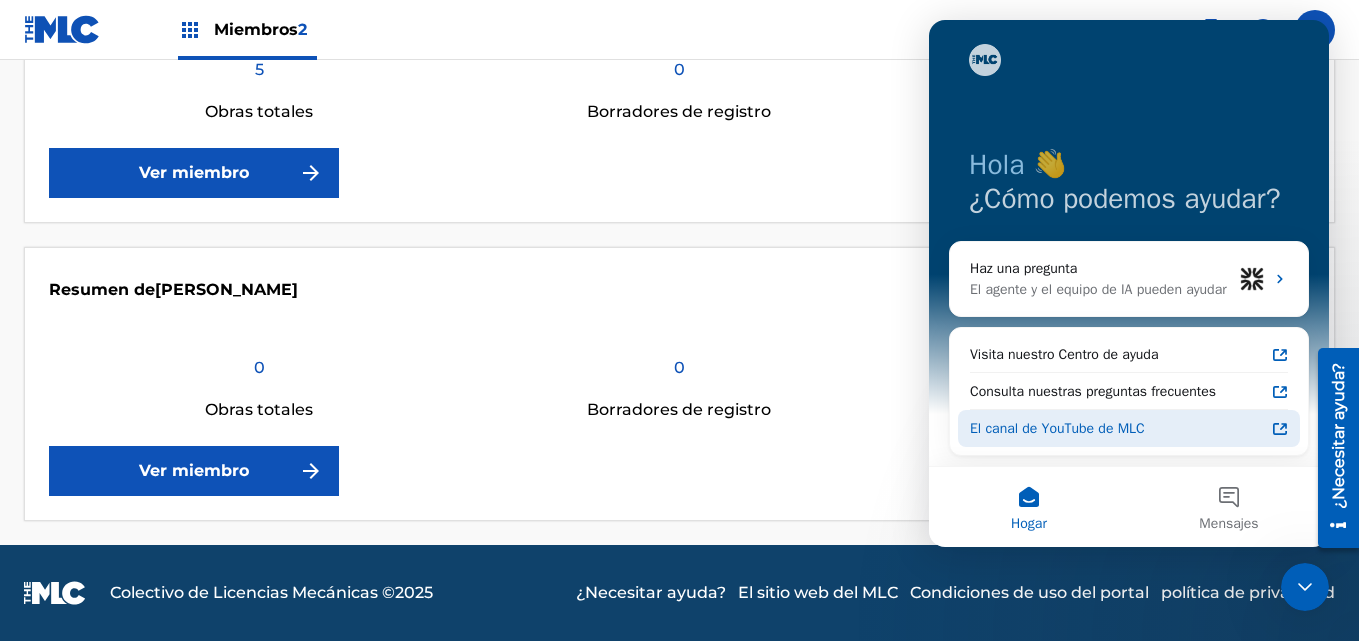 click on "El canal de YouTube de MLC" at bounding box center [1129, 428] 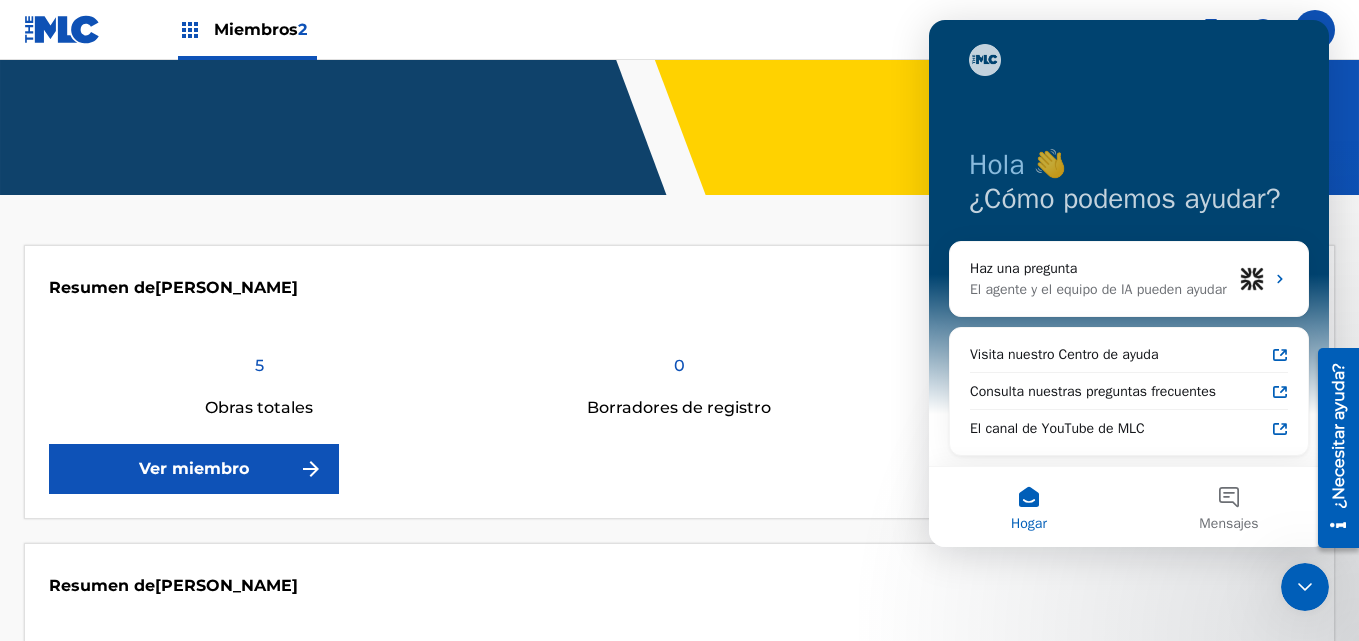 scroll, scrollTop: 0, scrollLeft: 0, axis: both 